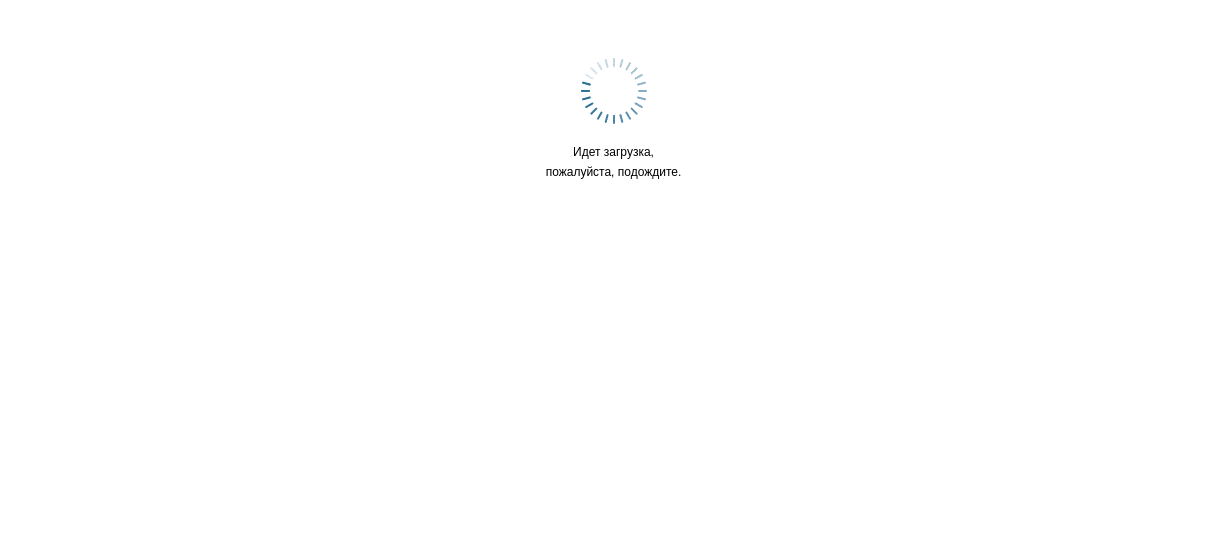scroll, scrollTop: 0, scrollLeft: 0, axis: both 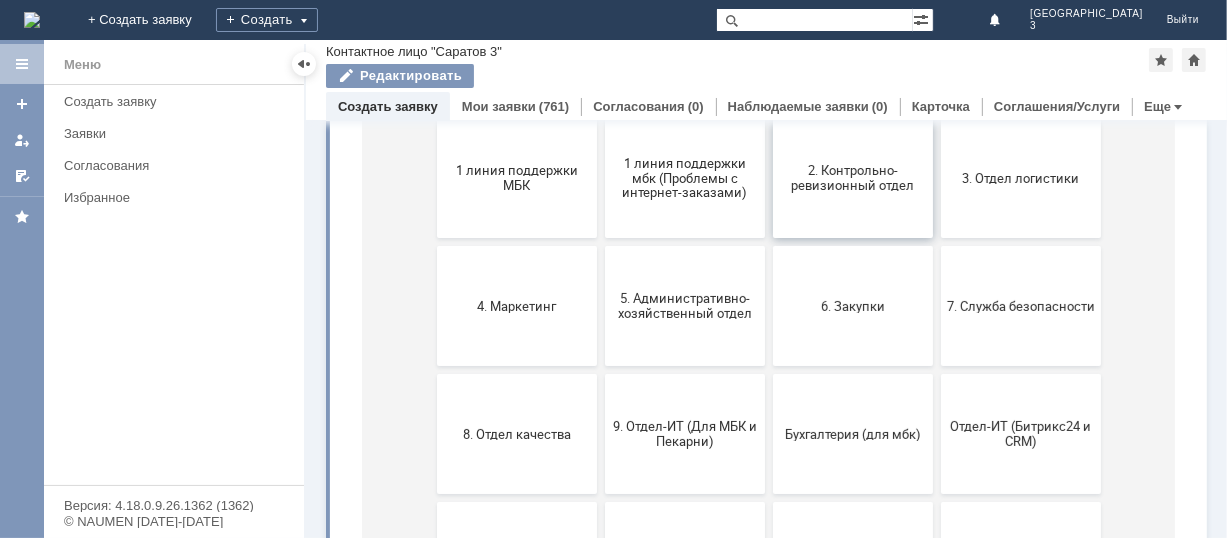click on "2. Контрольно-ревизионный отдел" at bounding box center (852, 179) 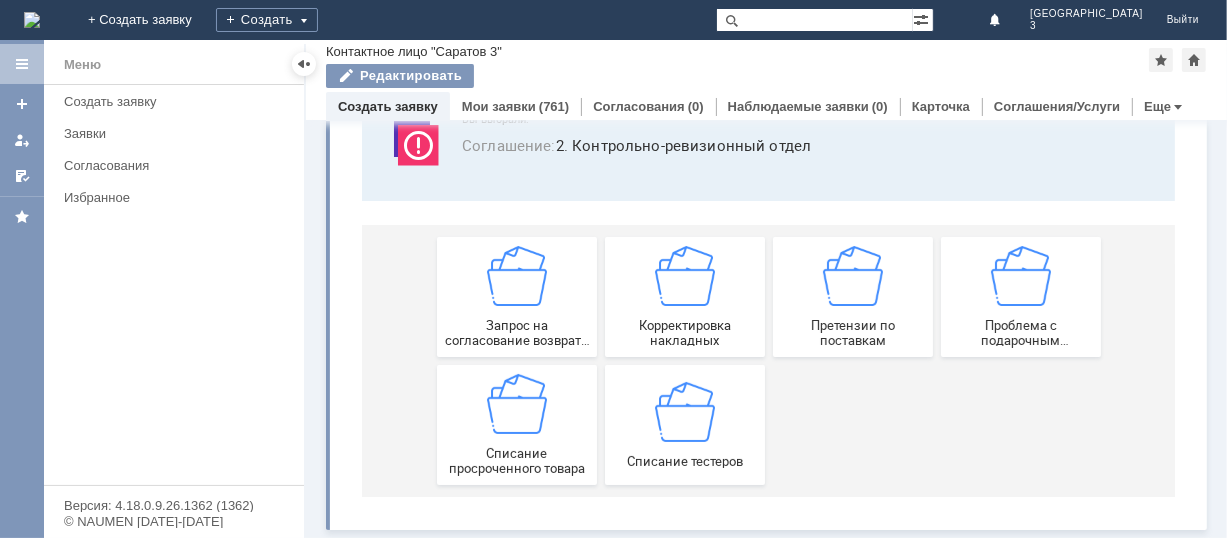 scroll, scrollTop: 149, scrollLeft: 0, axis: vertical 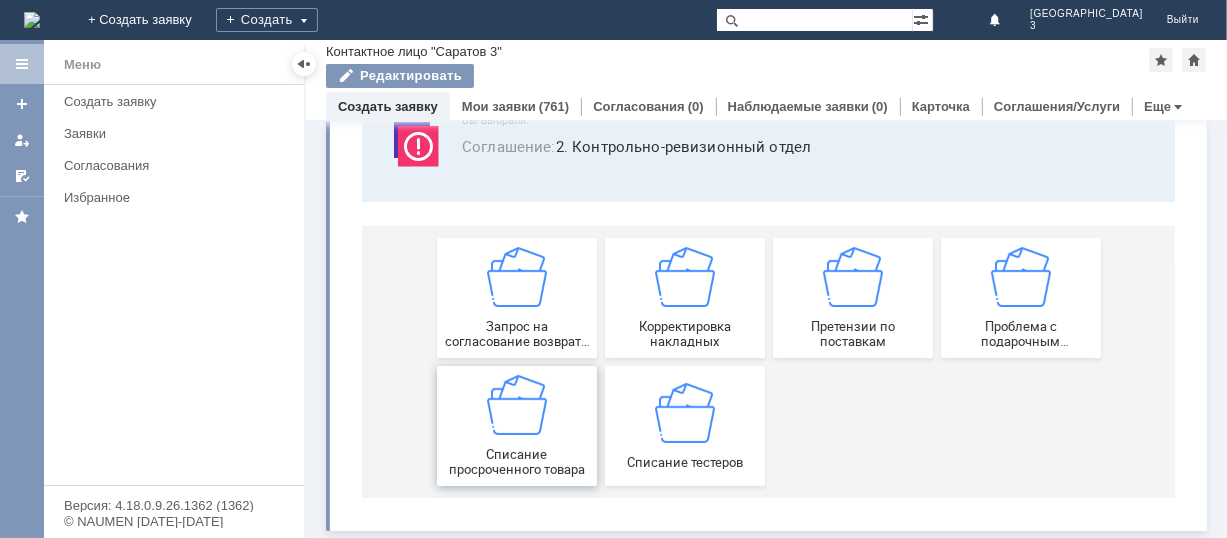 click at bounding box center (516, 405) 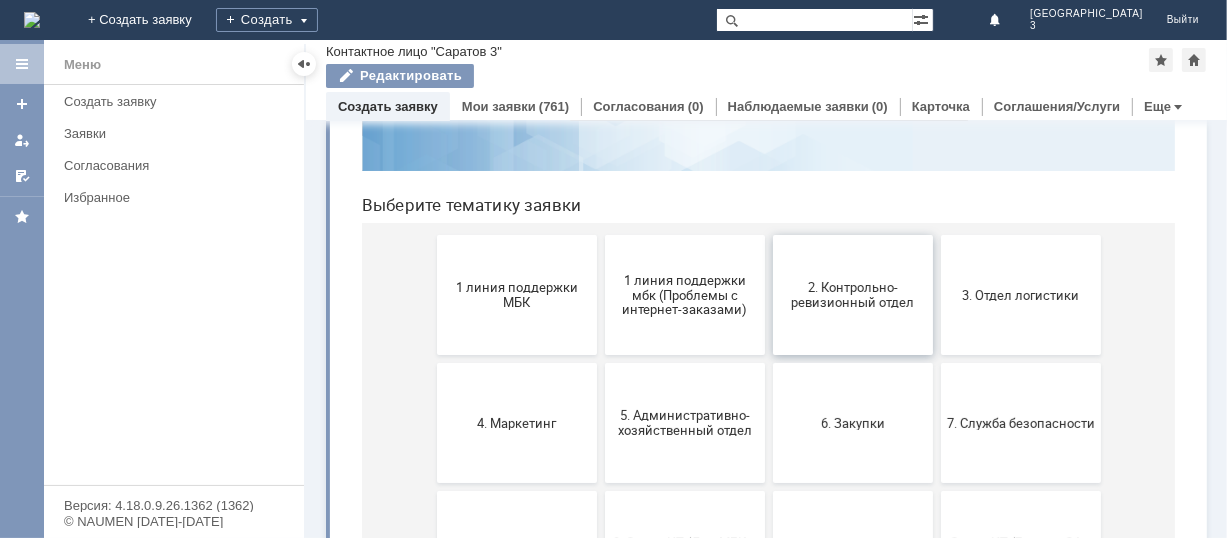 scroll, scrollTop: 282, scrollLeft: 0, axis: vertical 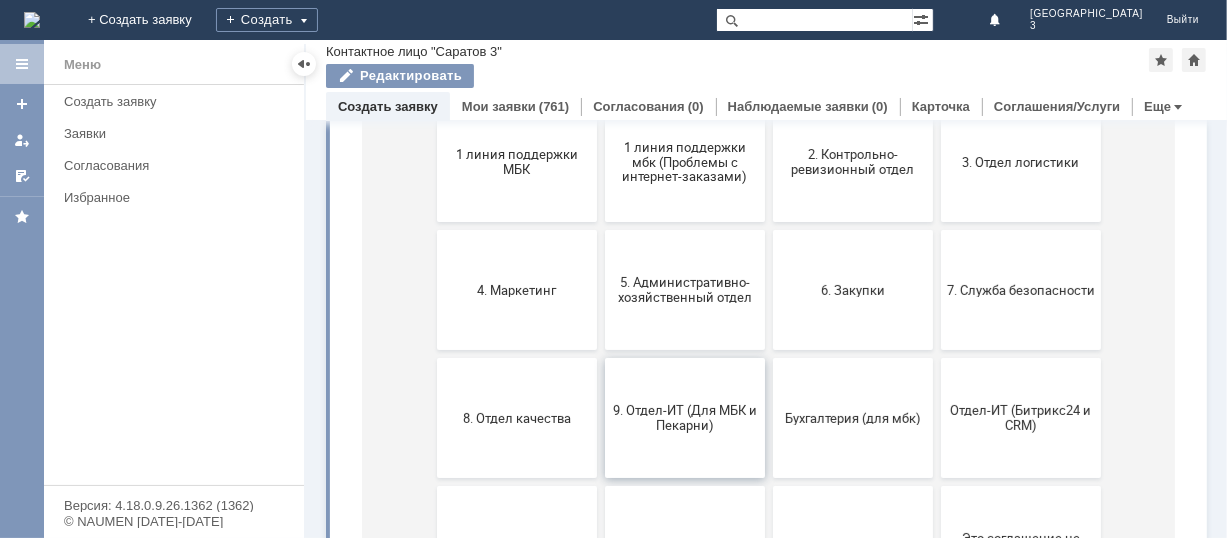 click on "9. Отдел-ИТ (Для МБК и Пекарни)" at bounding box center [684, 419] 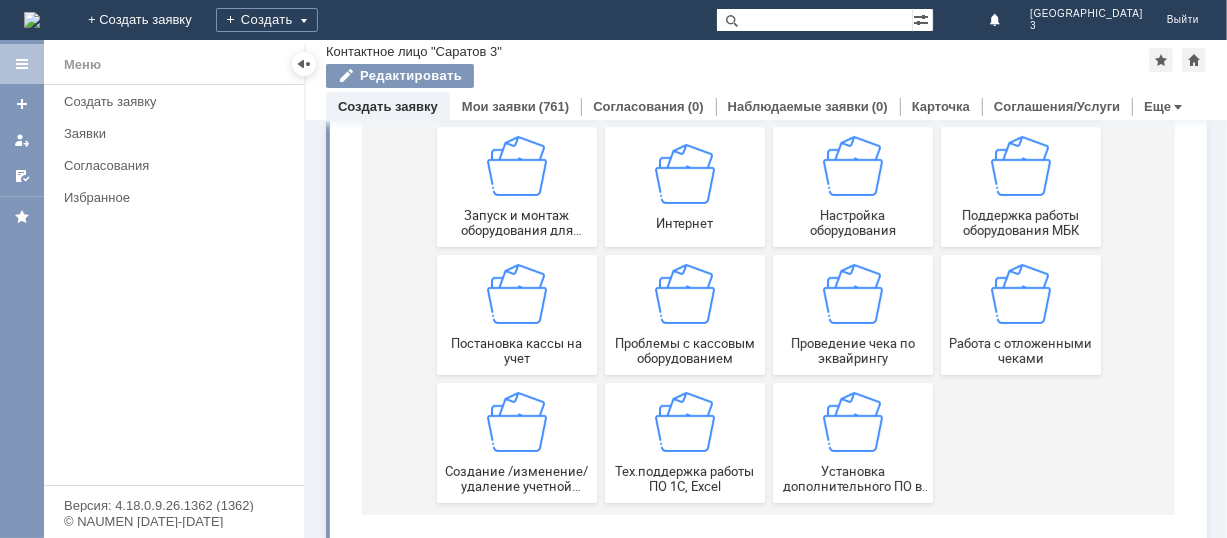 scroll, scrollTop: 400, scrollLeft: 0, axis: vertical 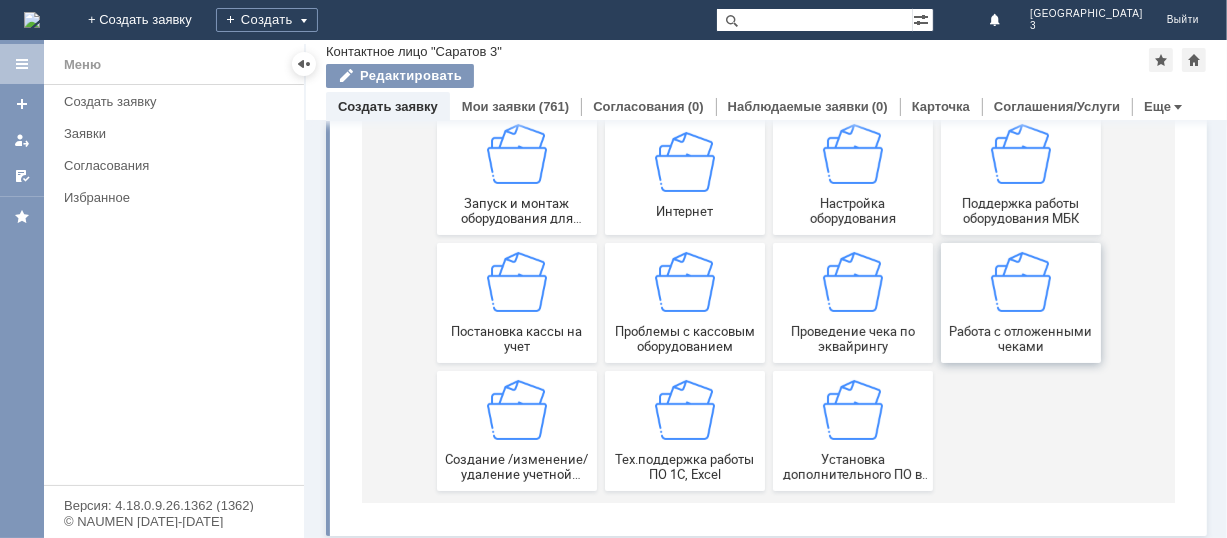 click at bounding box center (1020, 283) 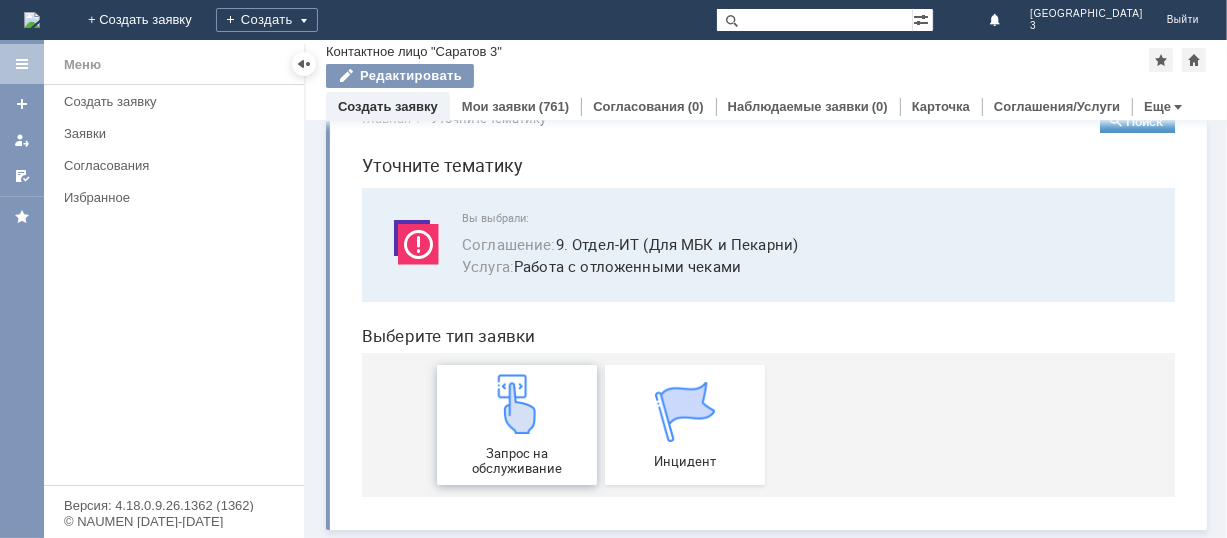 scroll, scrollTop: 50, scrollLeft: 0, axis: vertical 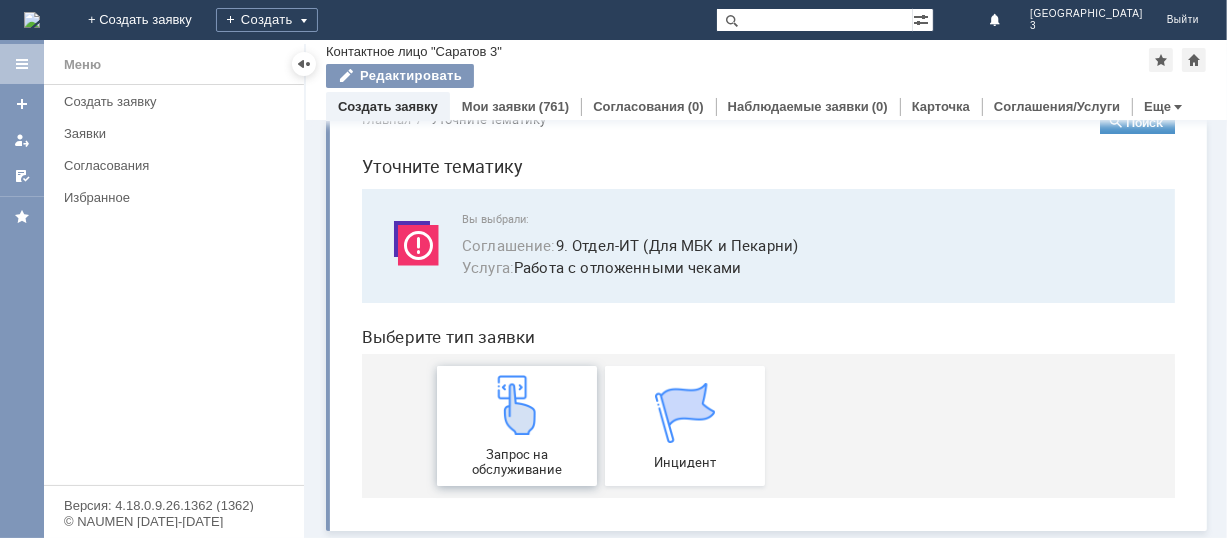 click at bounding box center [516, 404] 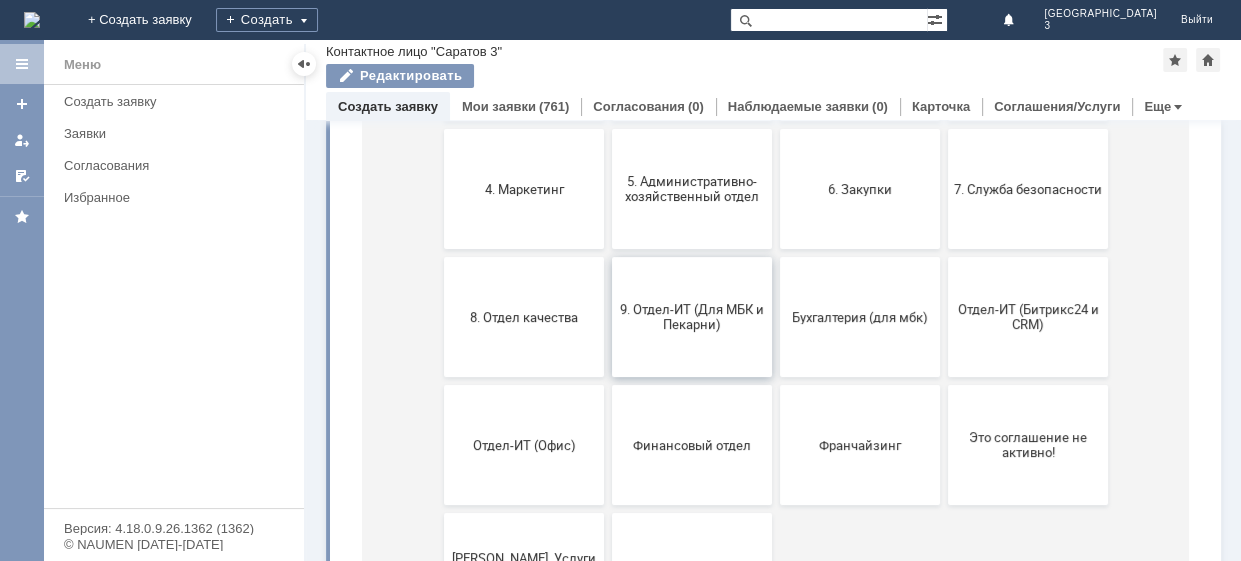 scroll, scrollTop: 117, scrollLeft: 0, axis: vertical 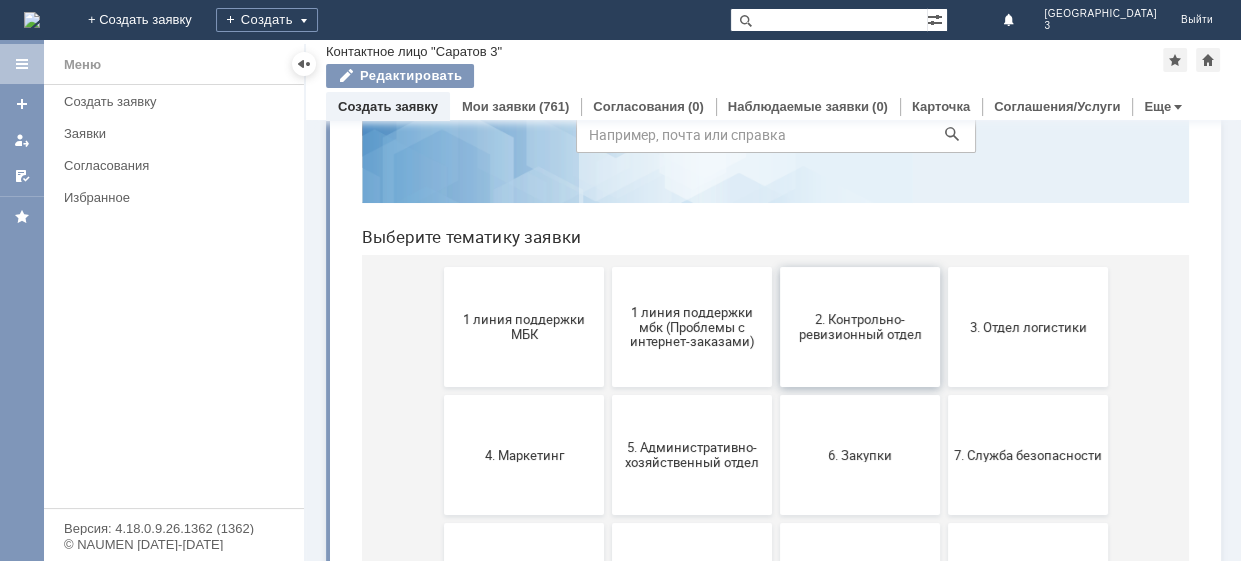 click on "2. Контрольно-ревизионный отдел" at bounding box center [860, 327] 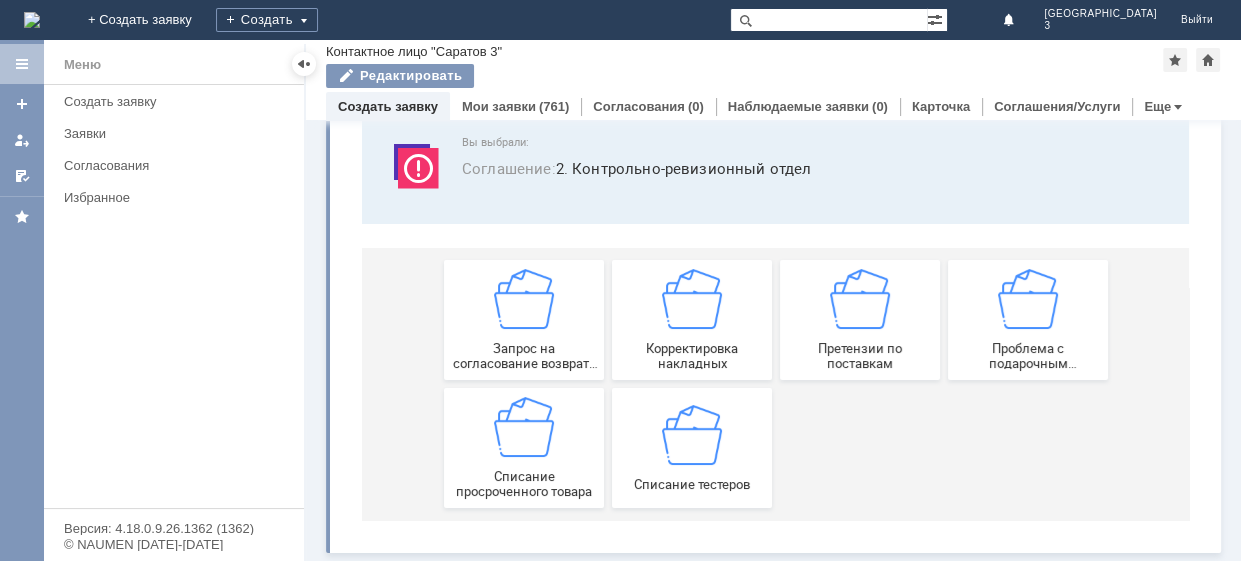 scroll, scrollTop: 126, scrollLeft: 0, axis: vertical 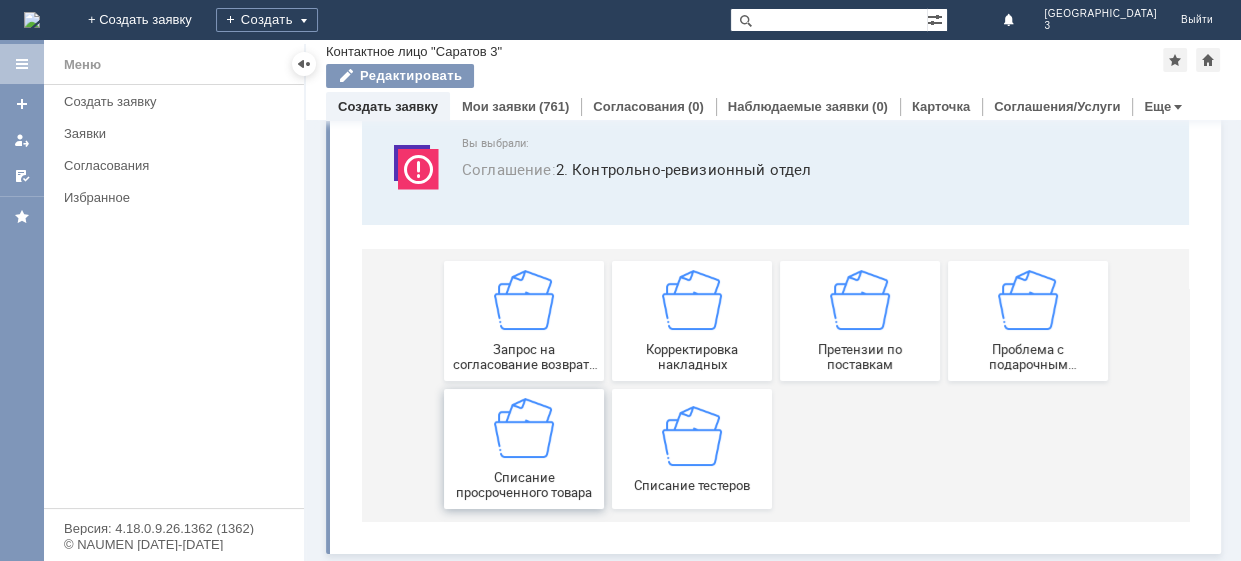 click at bounding box center (524, 428) 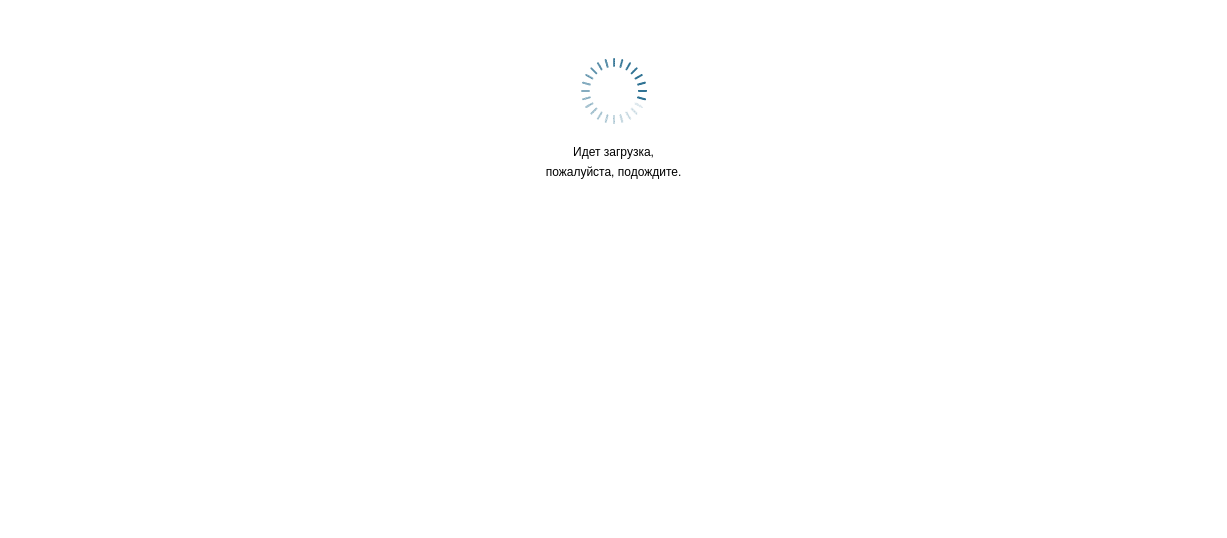 scroll, scrollTop: 0, scrollLeft: 0, axis: both 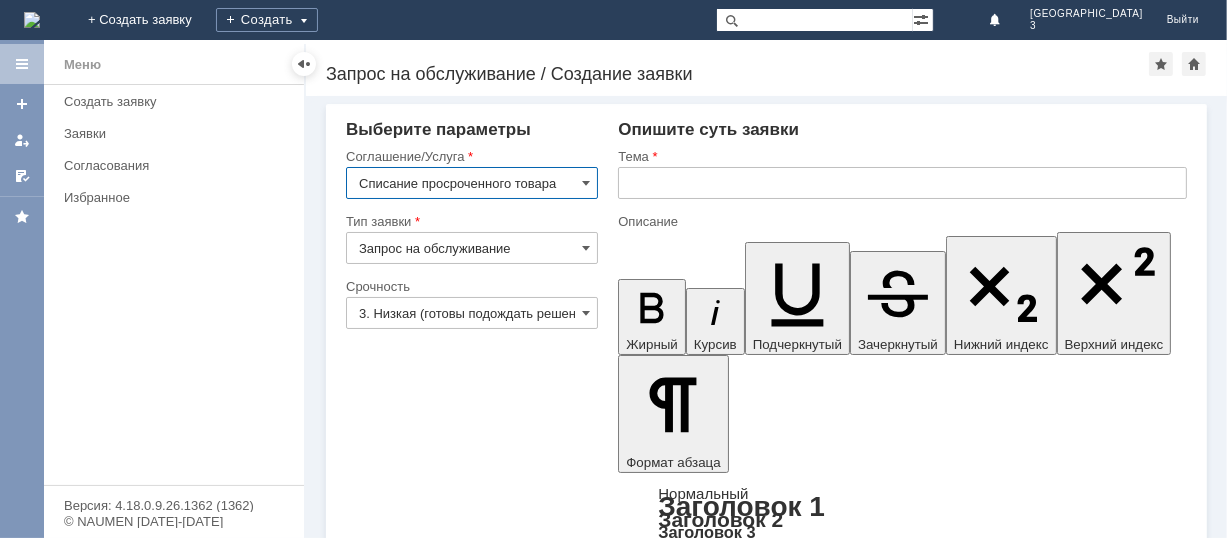 click on "3. Низкая (готовы подождать решение)" at bounding box center [472, 313] 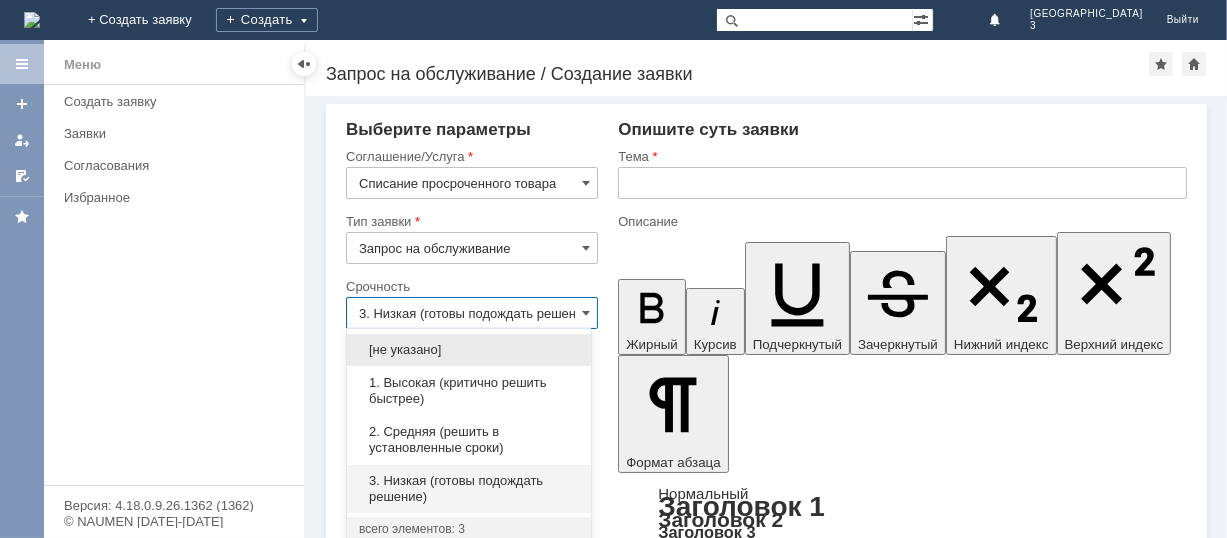 scroll, scrollTop: 22, scrollLeft: 0, axis: vertical 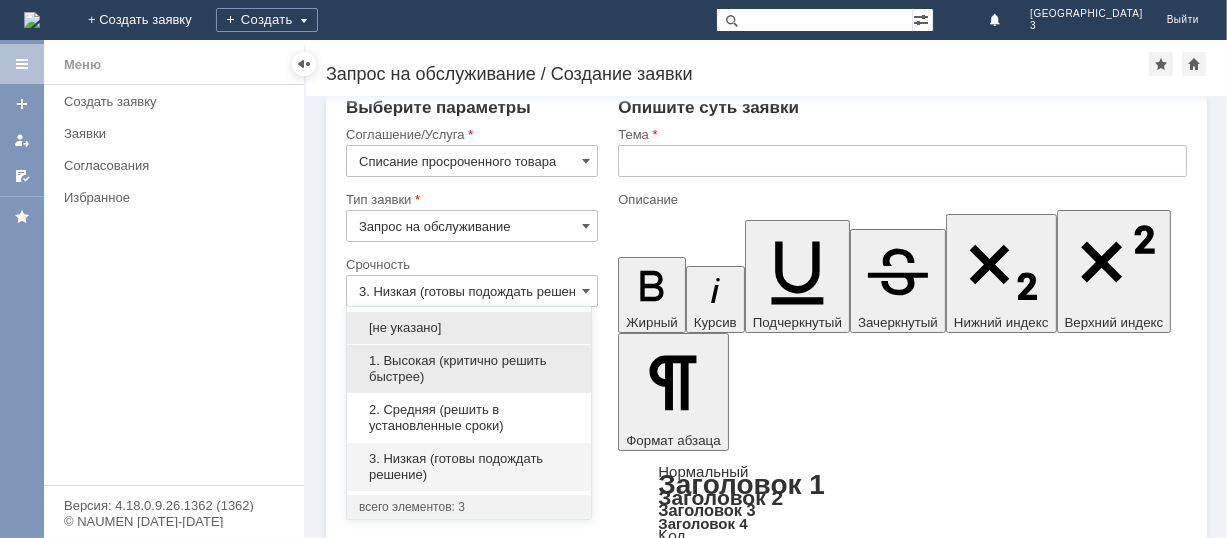 click on "1. Высокая (критично решить быстрее)" at bounding box center [469, 369] 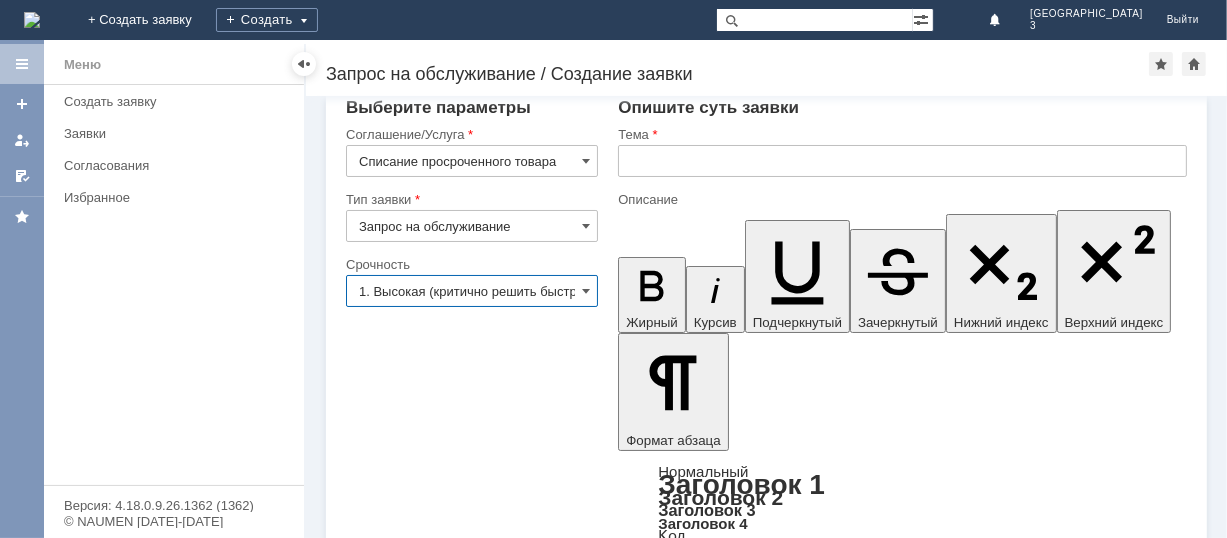 type on "1. Высокая (критично решить быстрее)" 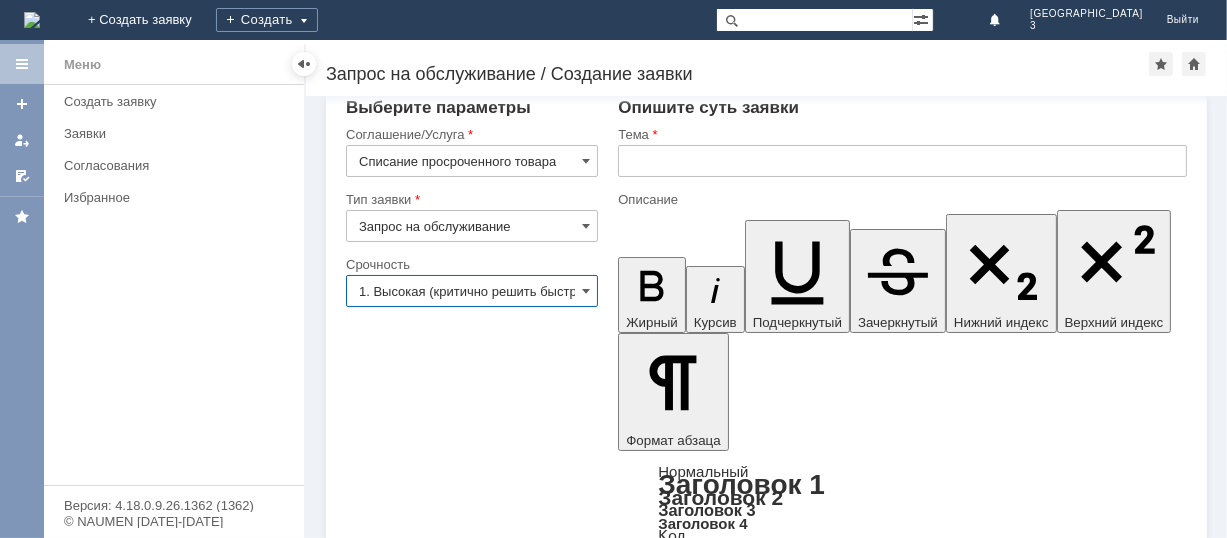 click at bounding box center (902, 161) 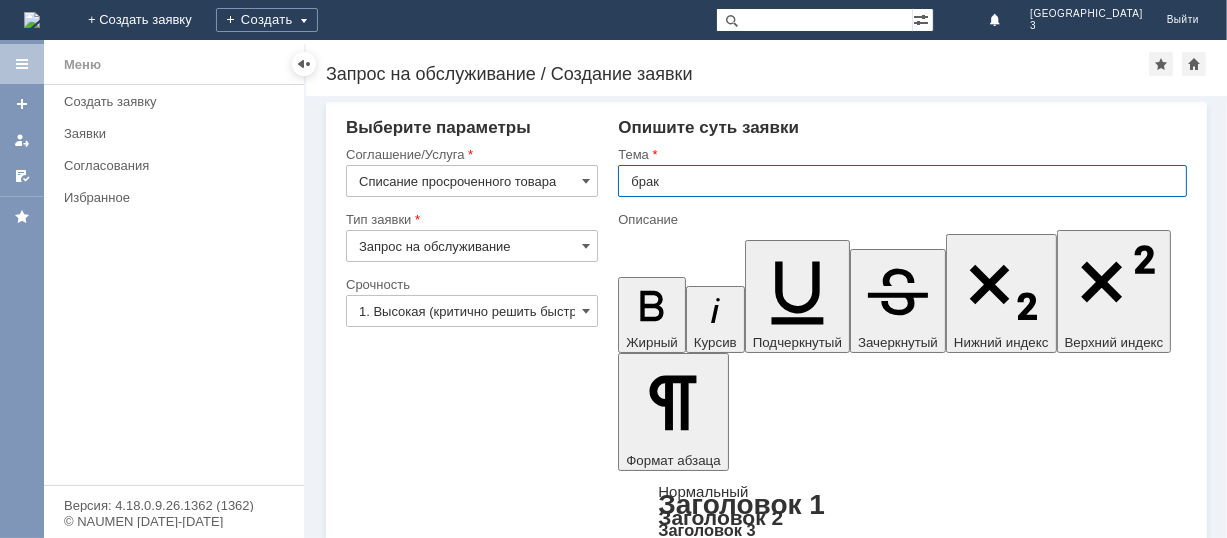 scroll, scrollTop: 0, scrollLeft: 0, axis: both 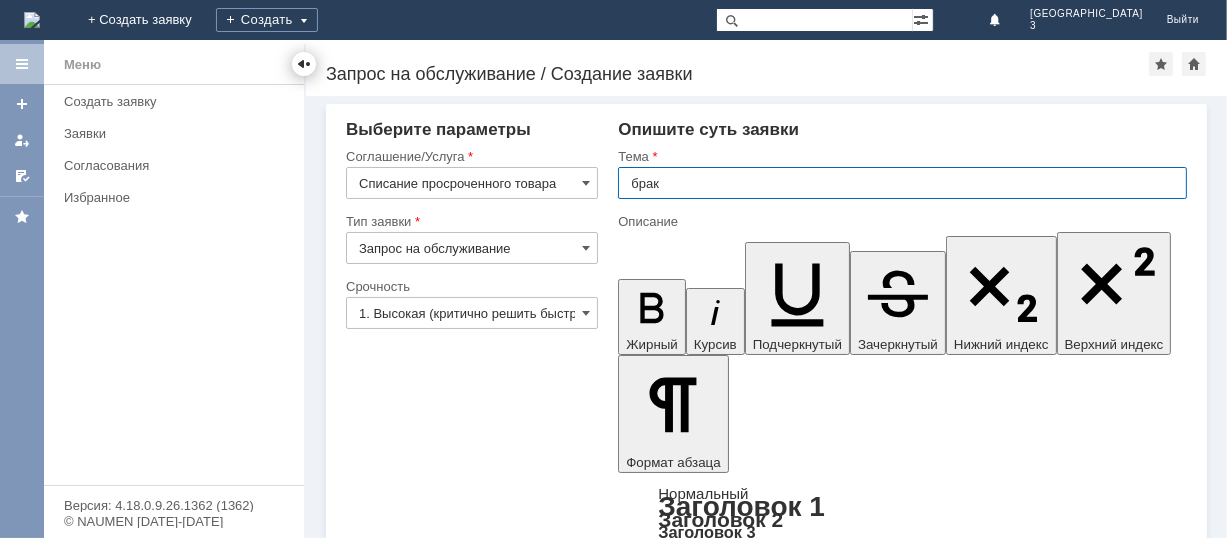 type on "брак" 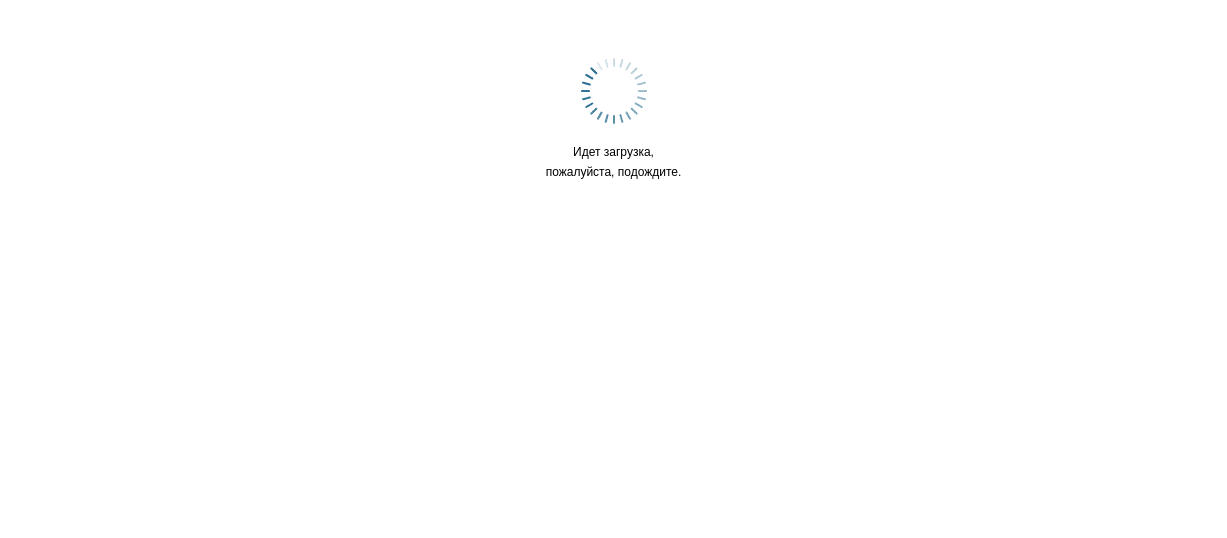 scroll, scrollTop: 0, scrollLeft: 0, axis: both 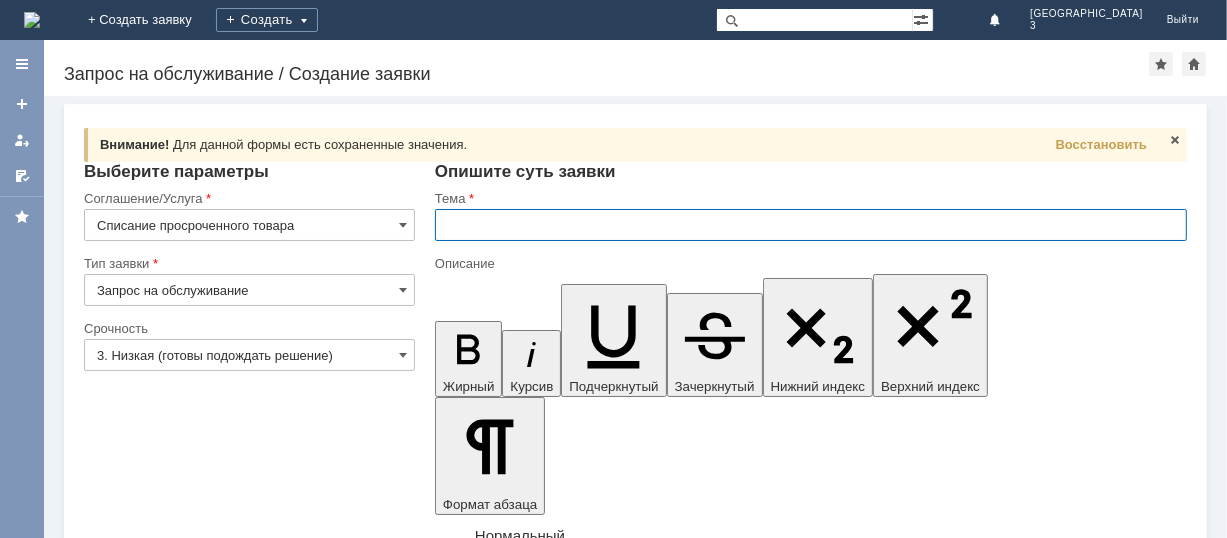 click at bounding box center [32, 20] 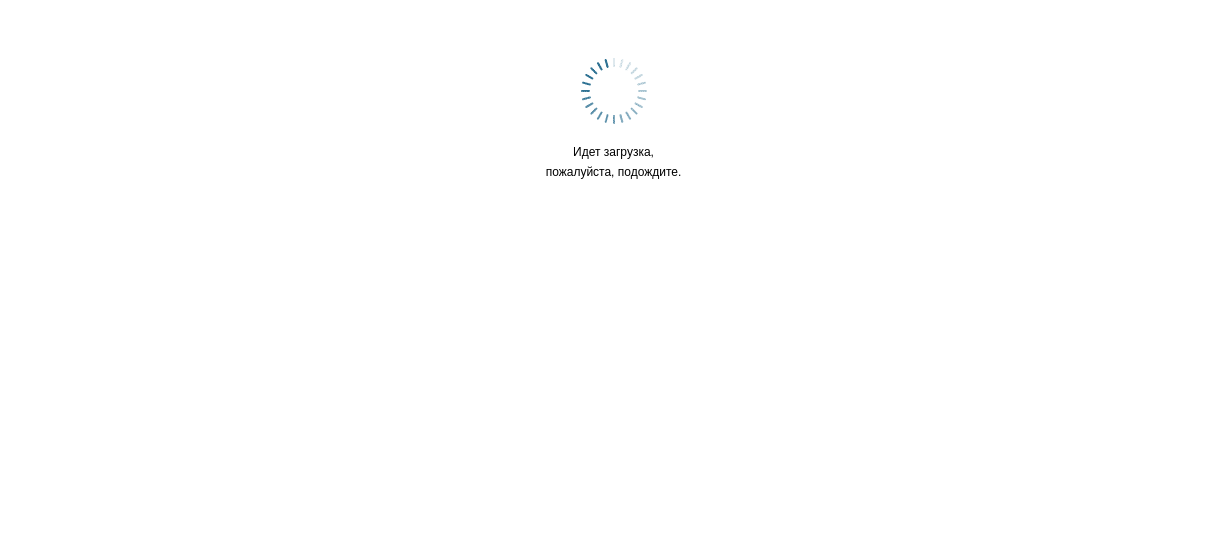 scroll, scrollTop: 0, scrollLeft: 0, axis: both 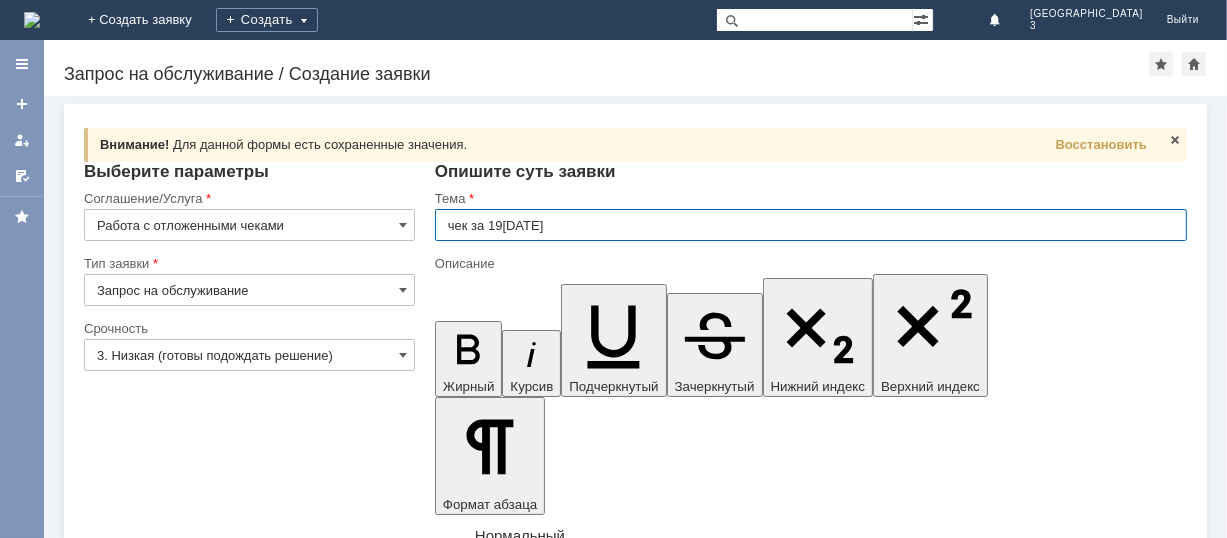 type on "чек за 19.07.2025" 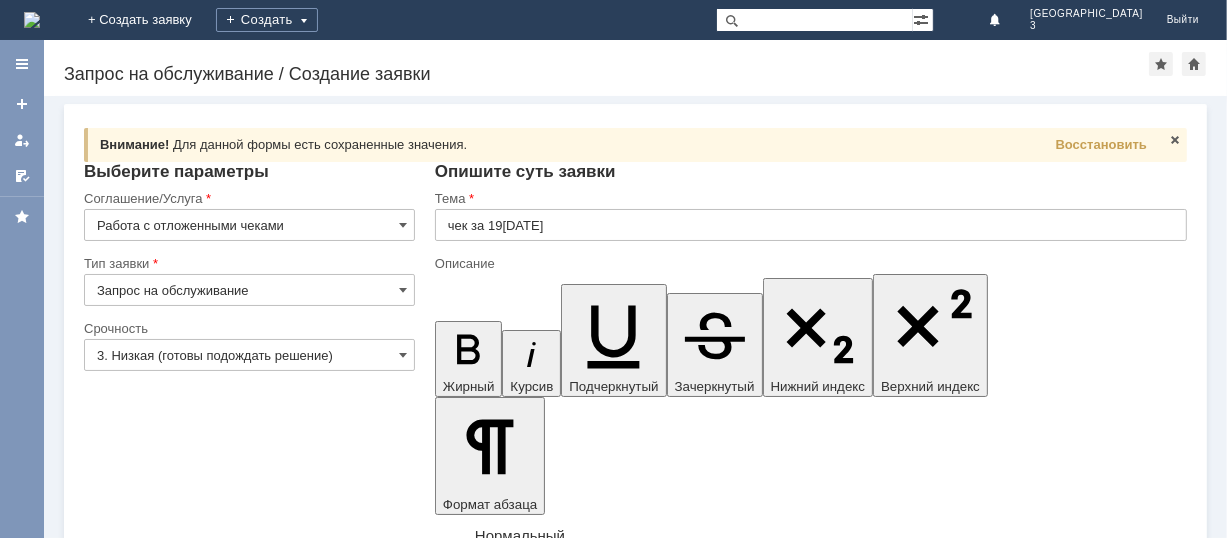 type 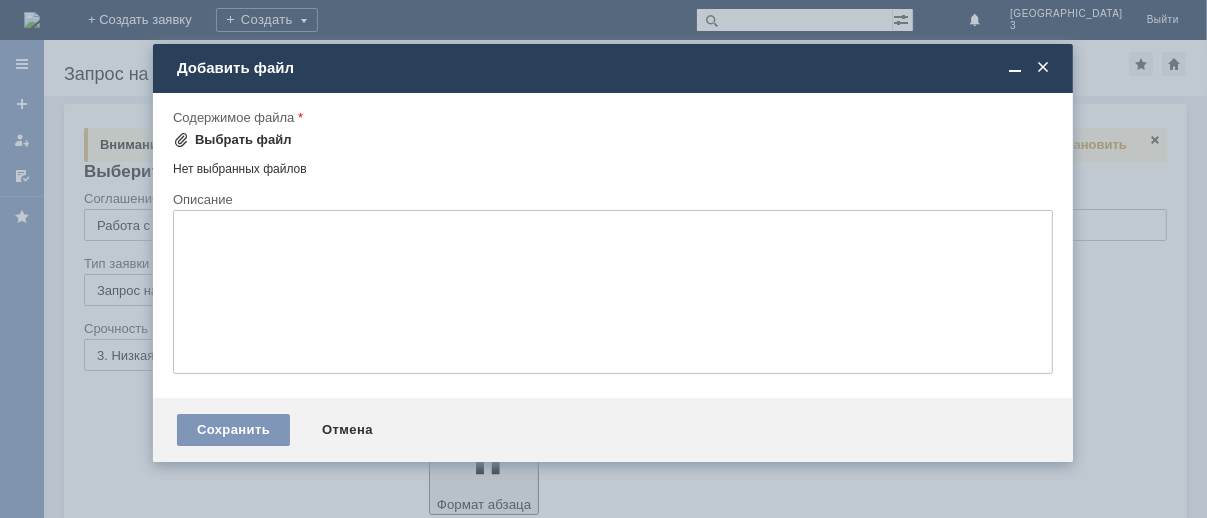 click on "Выбрать файл" at bounding box center (243, 140) 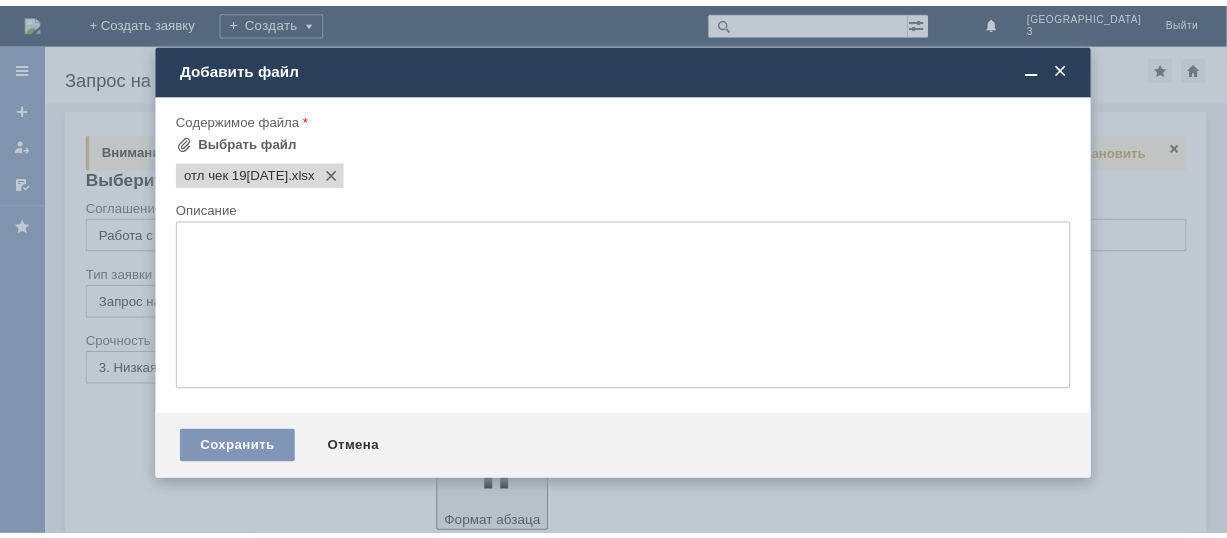 scroll, scrollTop: 0, scrollLeft: 0, axis: both 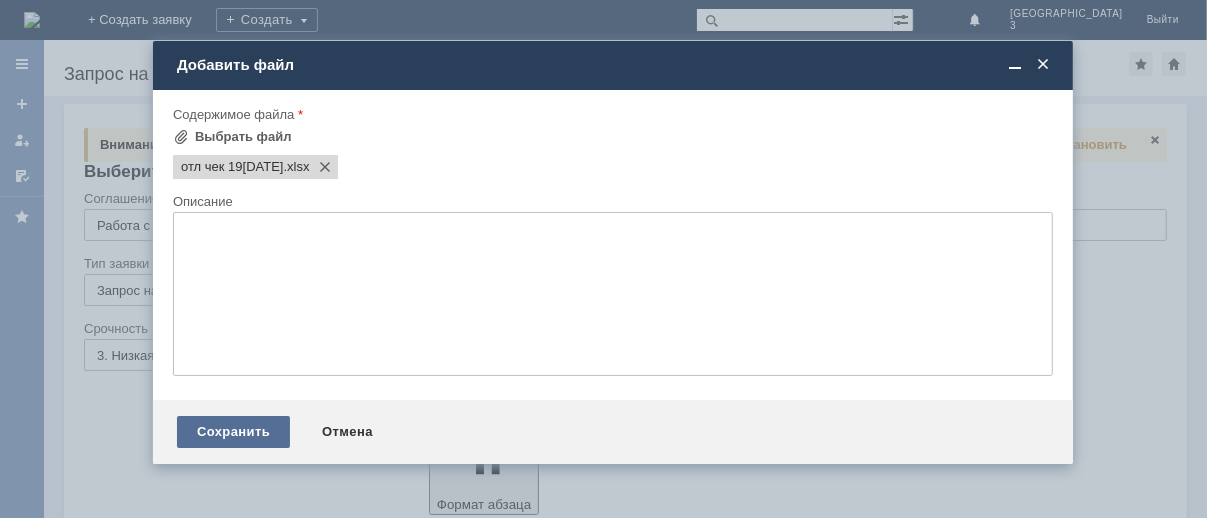 click on "Сохранить" at bounding box center (233, 432) 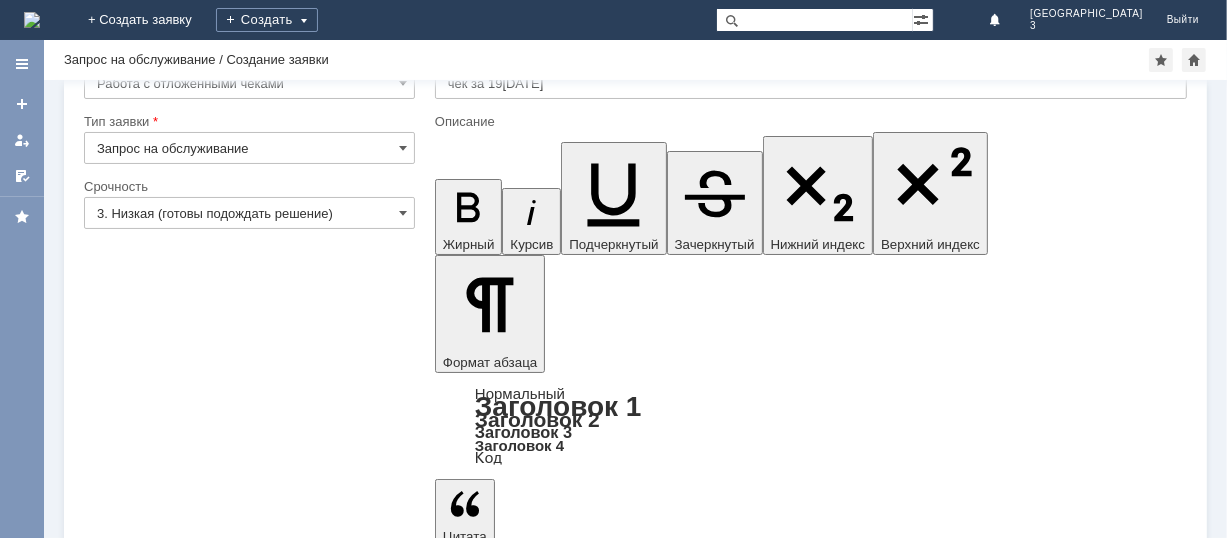 scroll, scrollTop: 122, scrollLeft: 0, axis: vertical 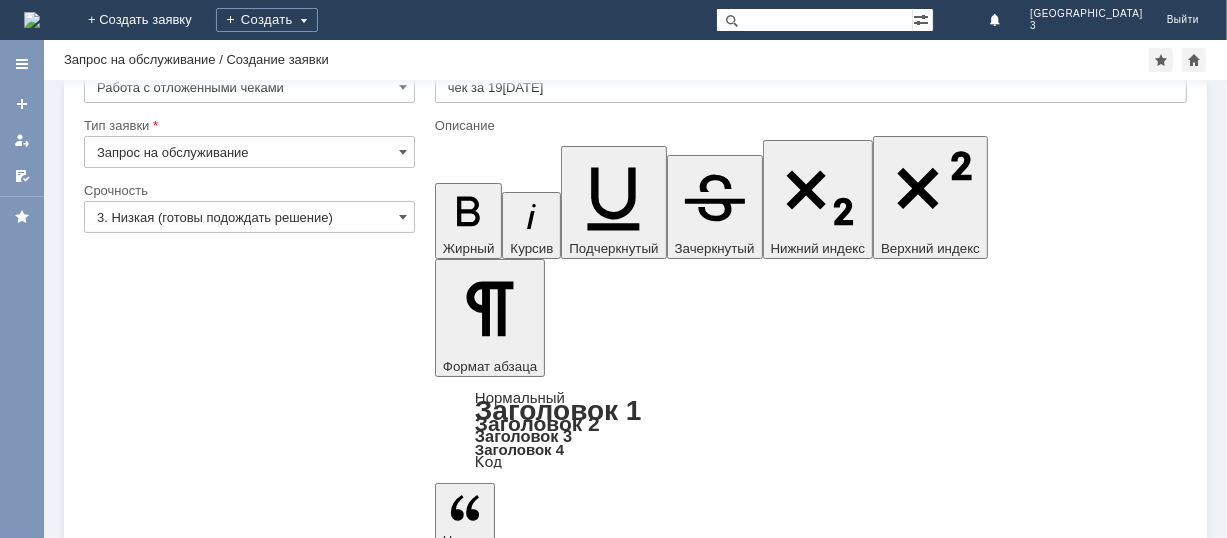 click on "Сохранить" at bounding box center (144, 5272) 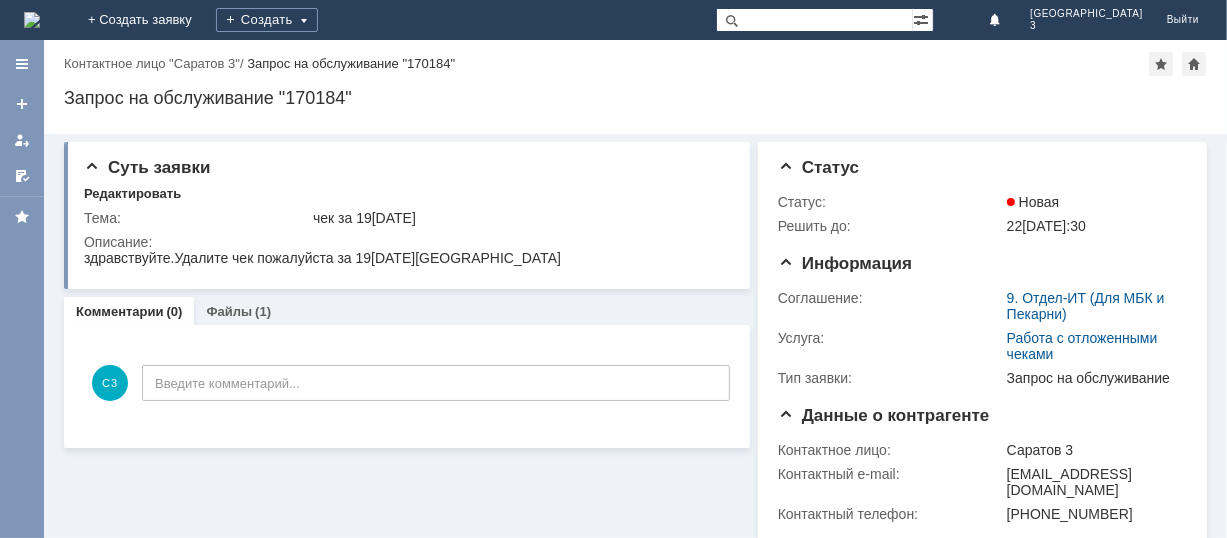 scroll, scrollTop: 0, scrollLeft: 0, axis: both 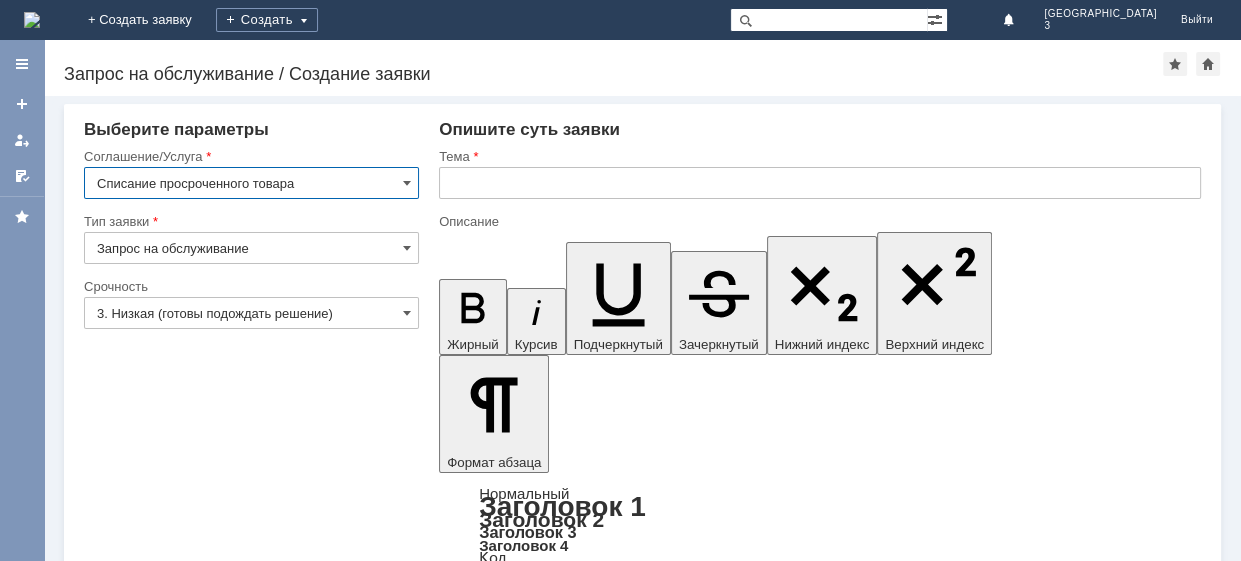 click at bounding box center [820, 183] 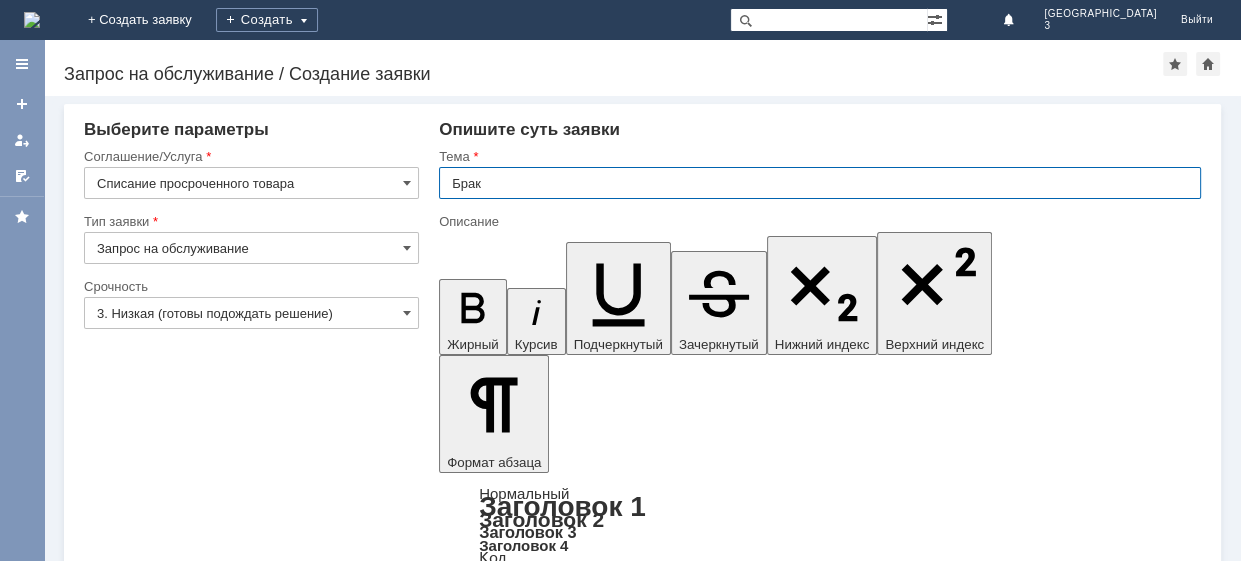 type on "Брак" 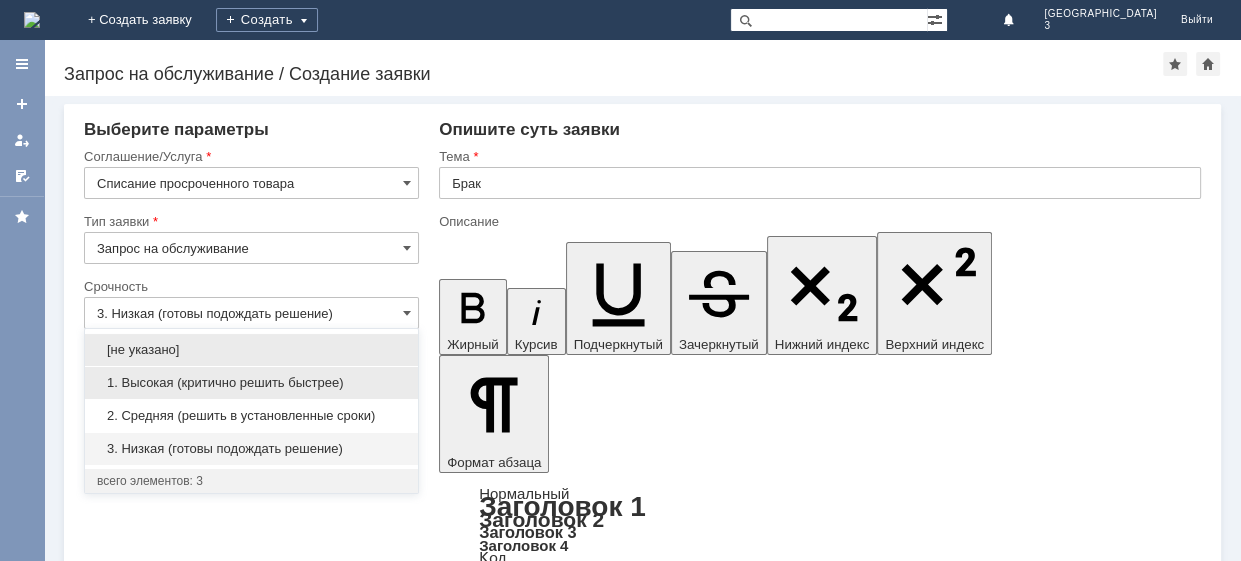 click on "1. Высокая (критично решить быстрее)" at bounding box center [251, 383] 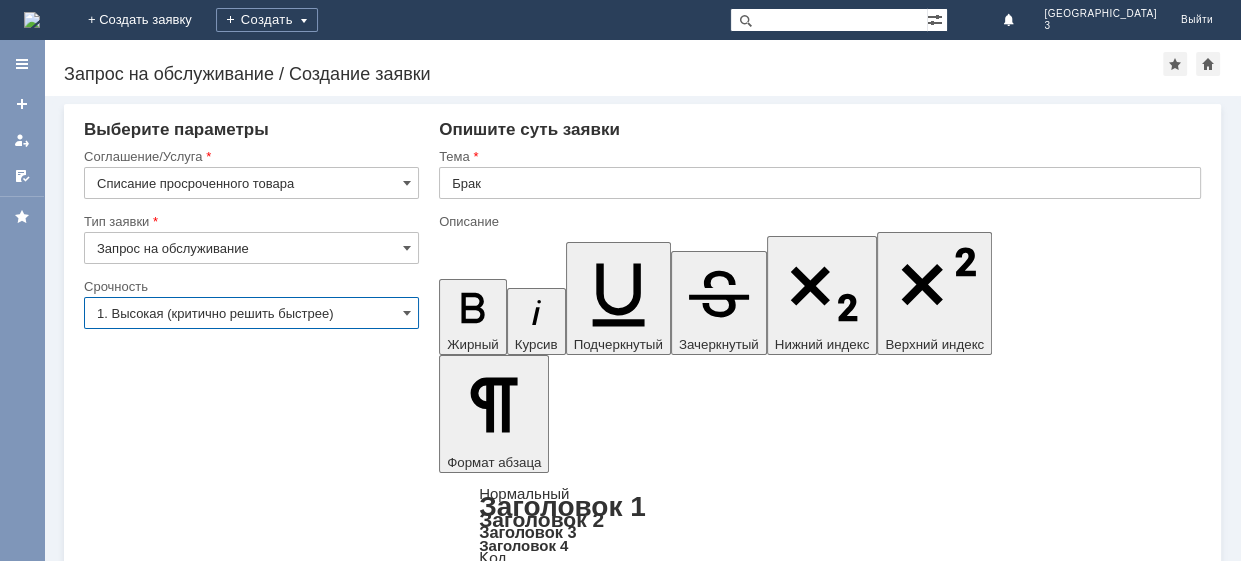 type on "1. Высокая (критично решить быстрее)" 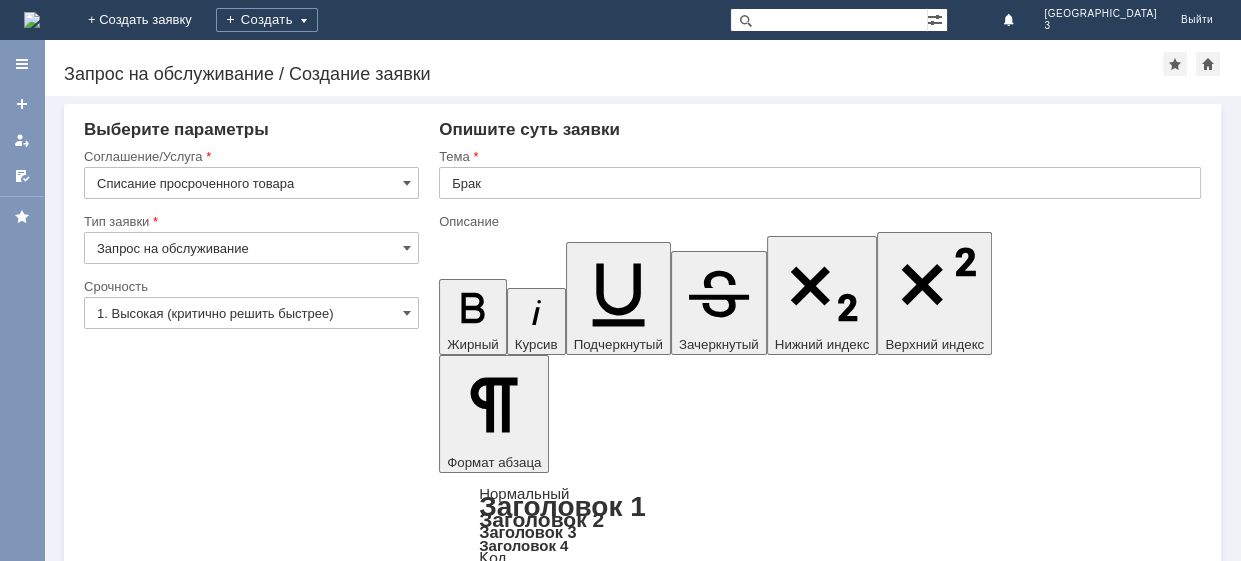 click at bounding box center (602, 5174) 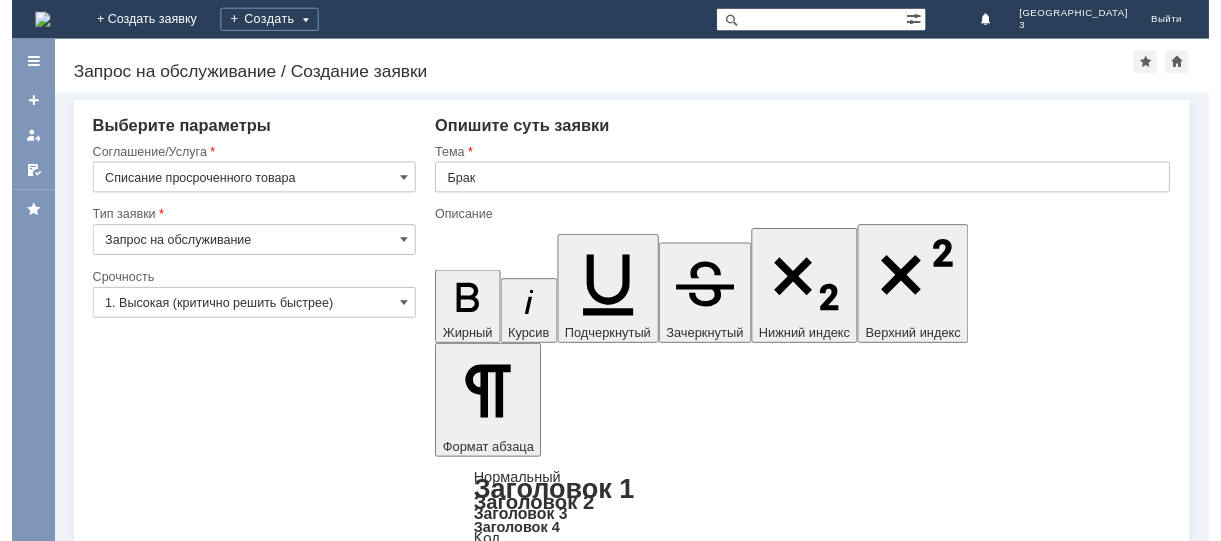 scroll, scrollTop: 1510, scrollLeft: 8, axis: both 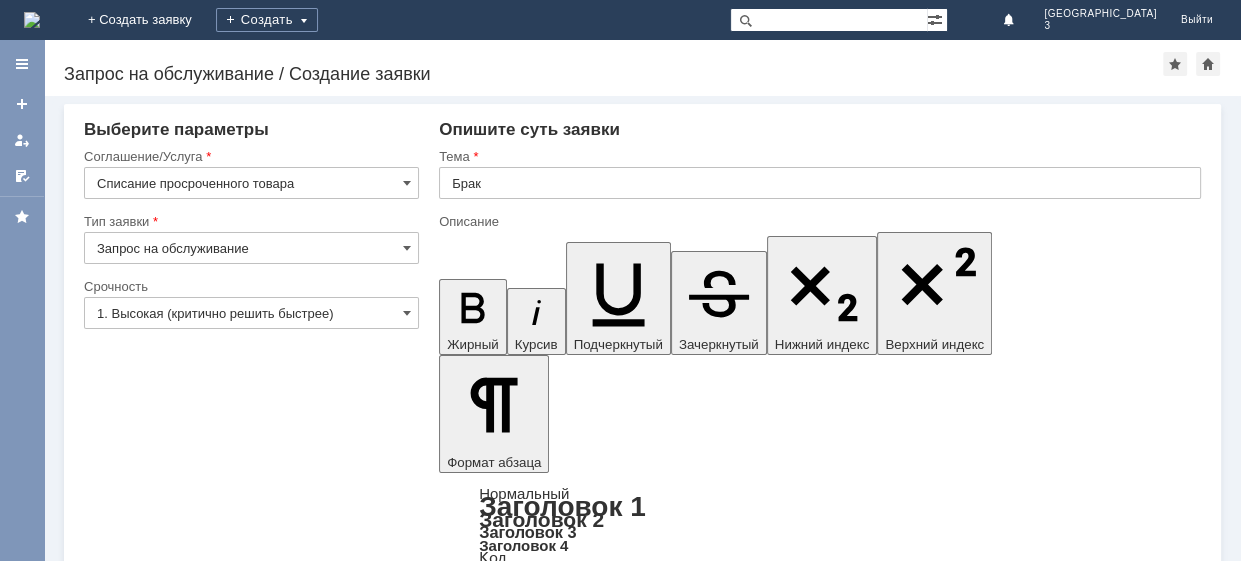 click on "Здравствуйте.В Мицеллярная вода для лица, век и губ MAGIE ACADEMIE Витаминный детокс 400 мл/СТМ/8/ОПТ" at bounding box center (602, 5133) 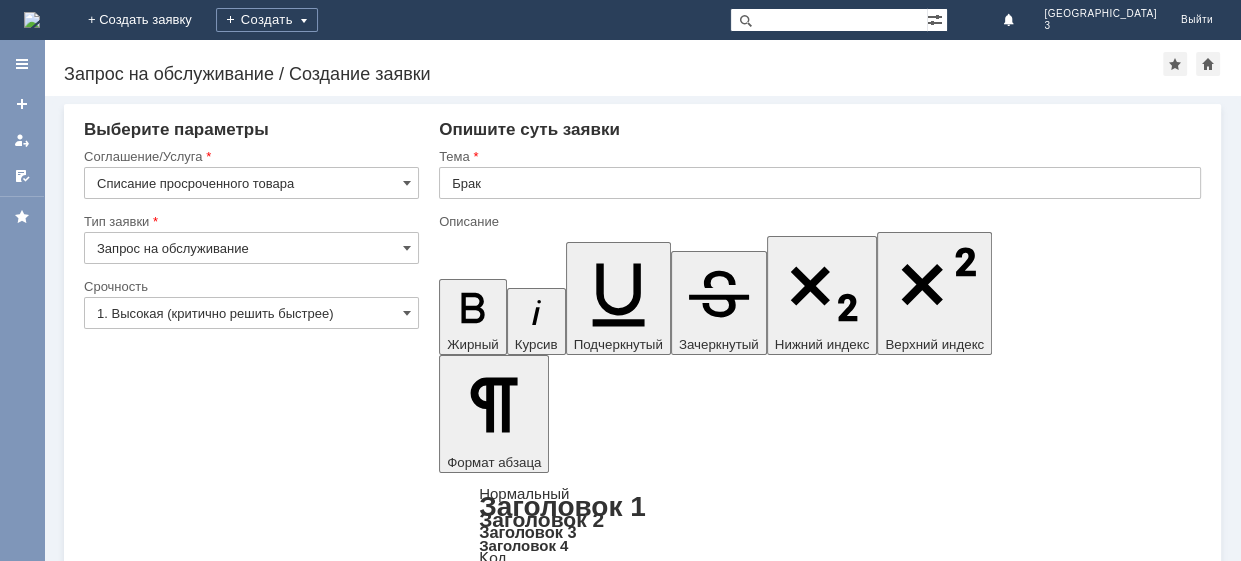 click on "Здравствуйте.Мицеллярная вода для лица, век и губ MAGIE ACADEMIE Витаминный детокс 400 мл/СТМ/8/ОПТ" at bounding box center [602, 5133] 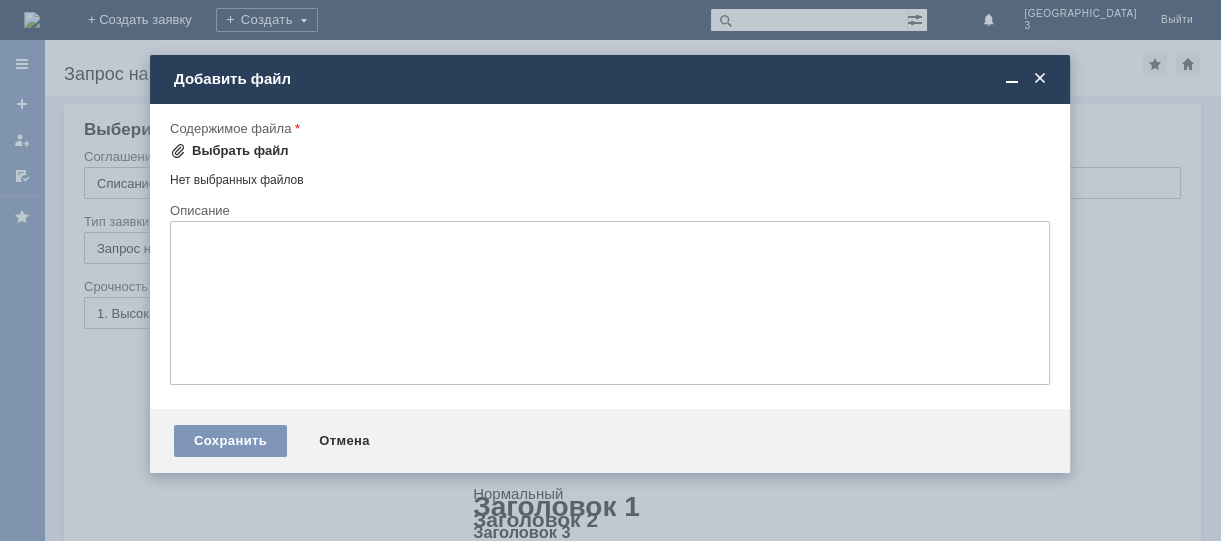 click on "Выбрать файл" at bounding box center [240, 151] 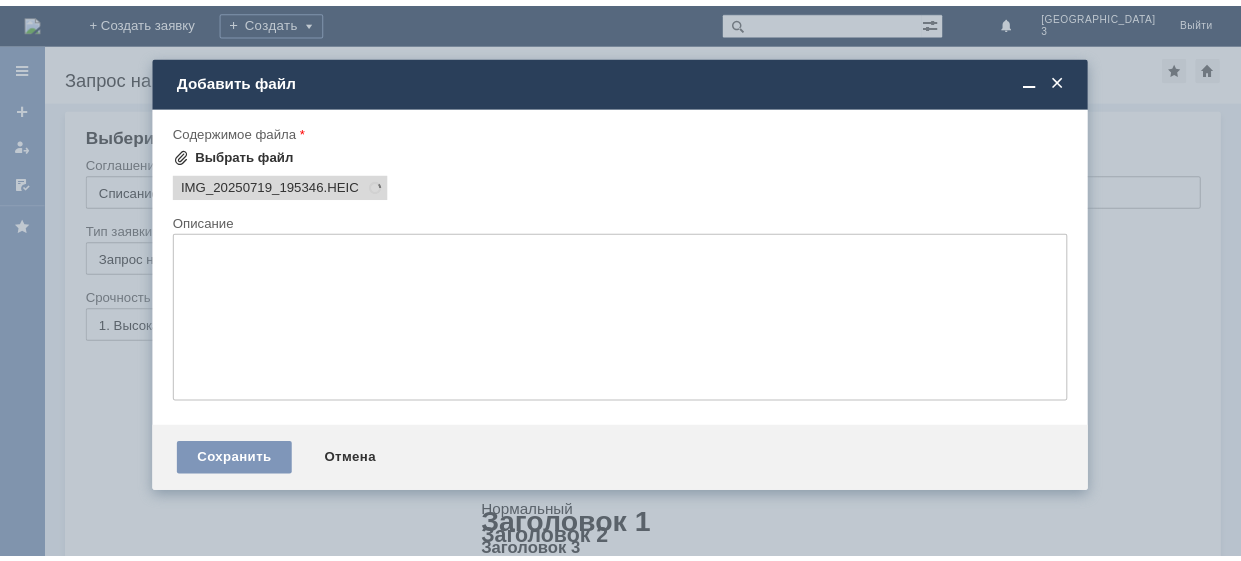 scroll, scrollTop: 0, scrollLeft: 0, axis: both 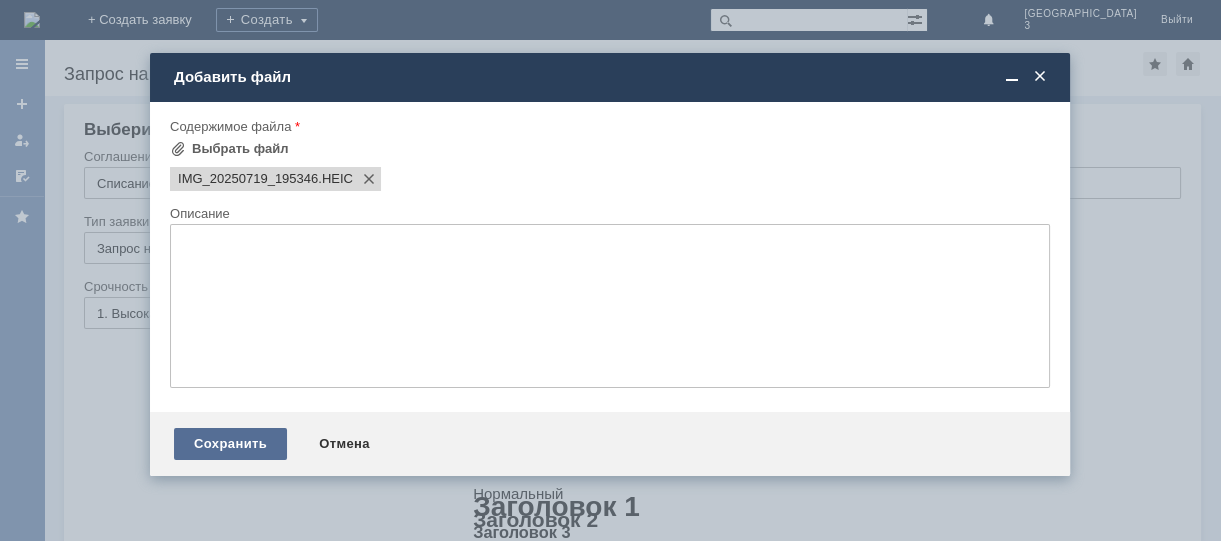 click on "Сохранить" at bounding box center (230, 444) 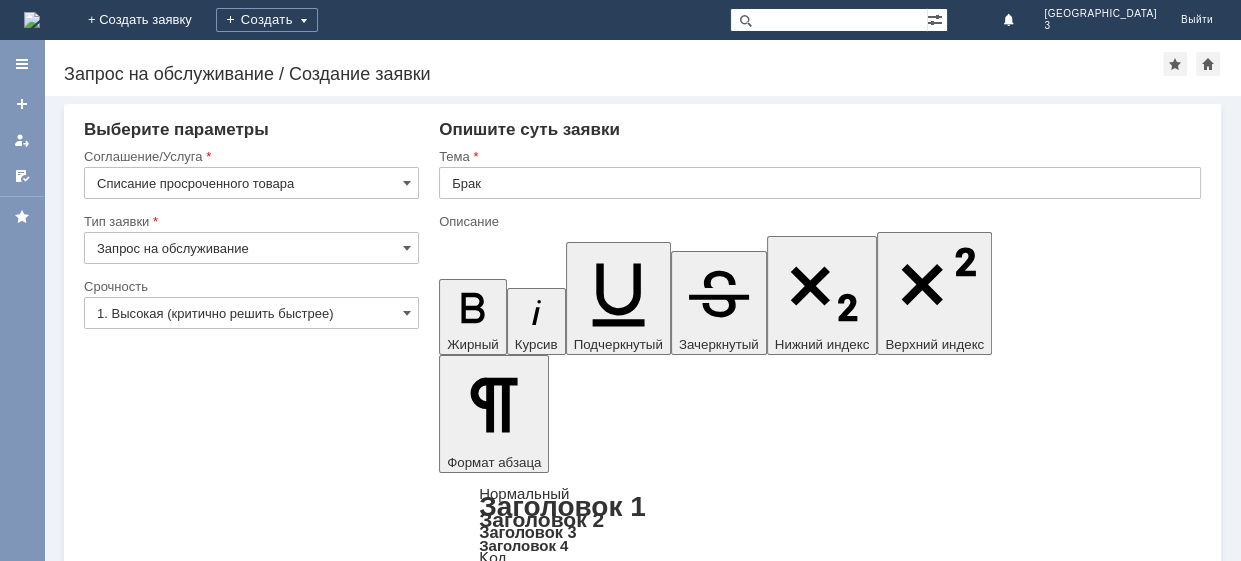 scroll, scrollTop: 46, scrollLeft: 0, axis: vertical 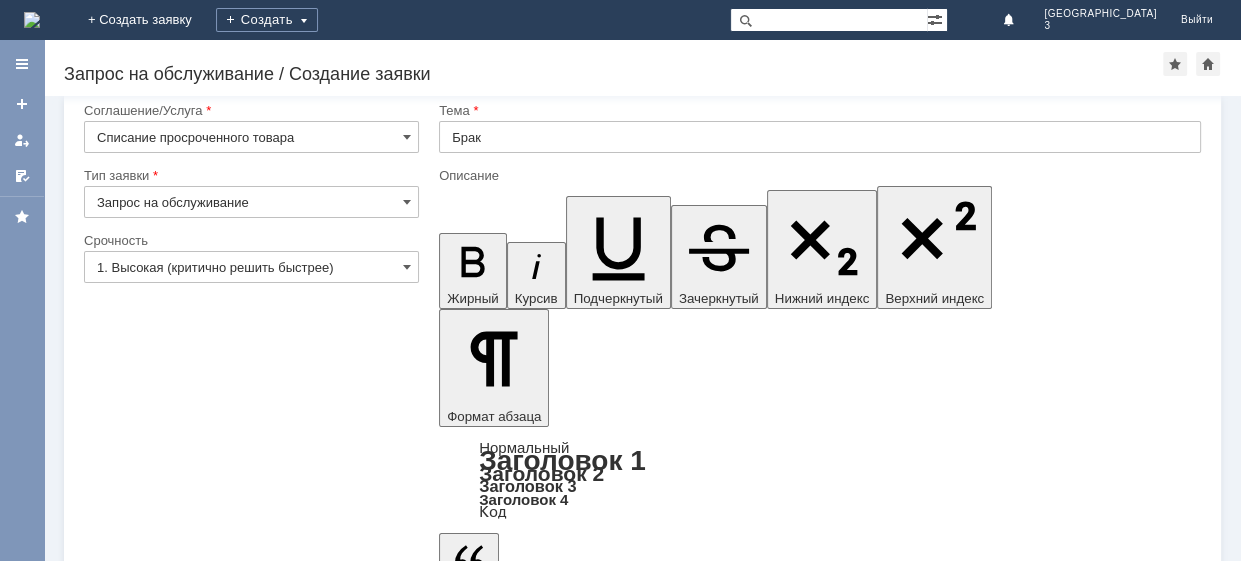 click on "Сохранить" at bounding box center [144, 5361] 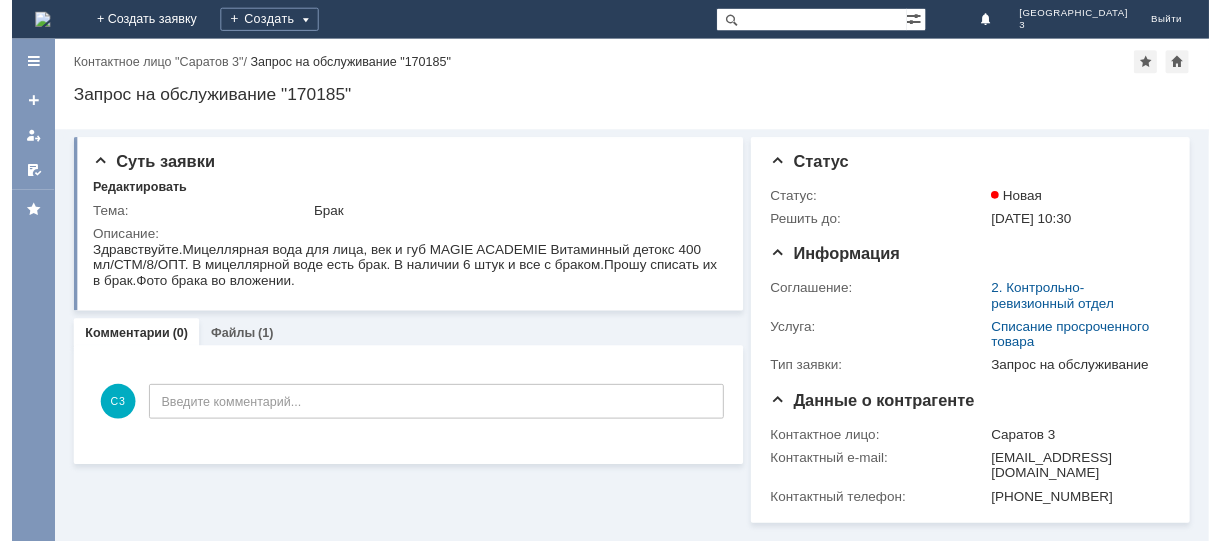 scroll, scrollTop: 0, scrollLeft: 0, axis: both 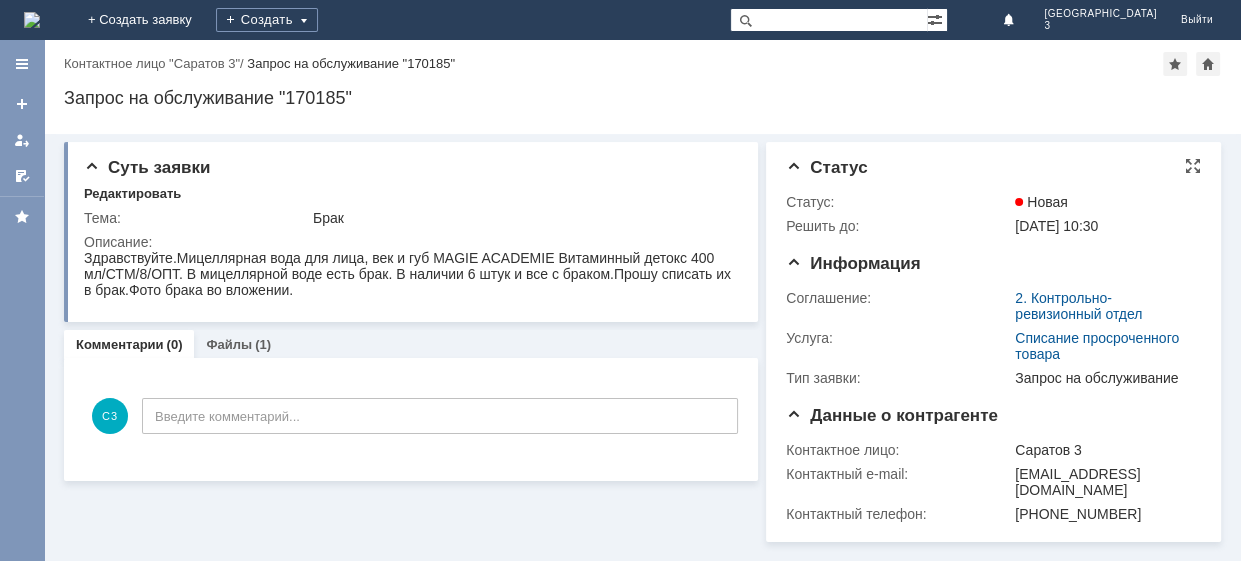 click on "Статус" at bounding box center (826, 167) 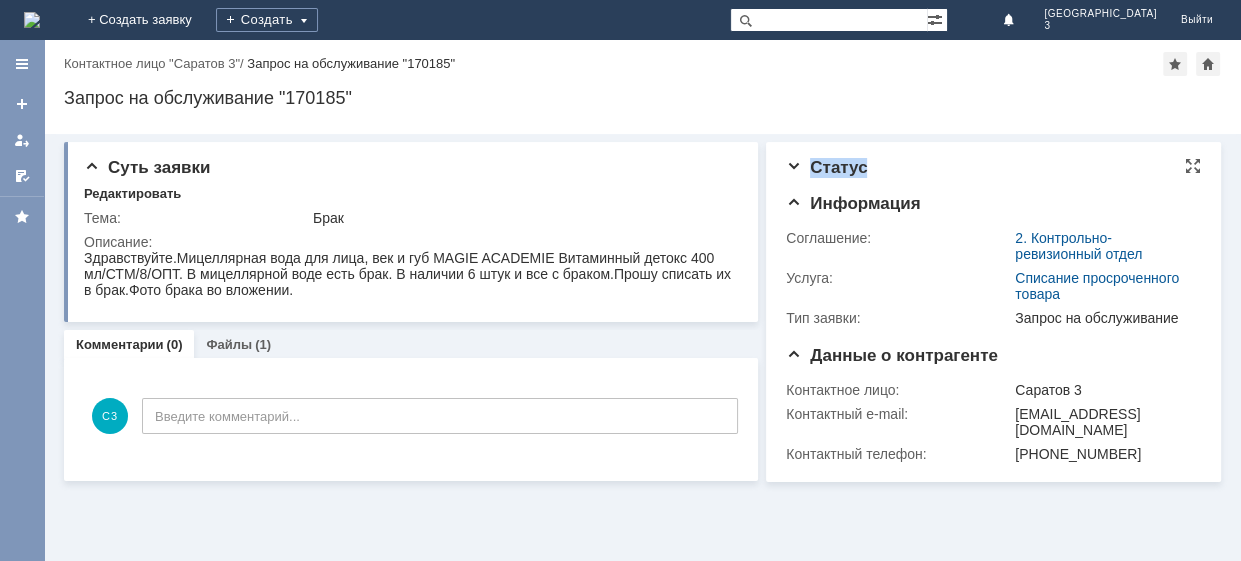 click on "Статус" at bounding box center [826, 167] 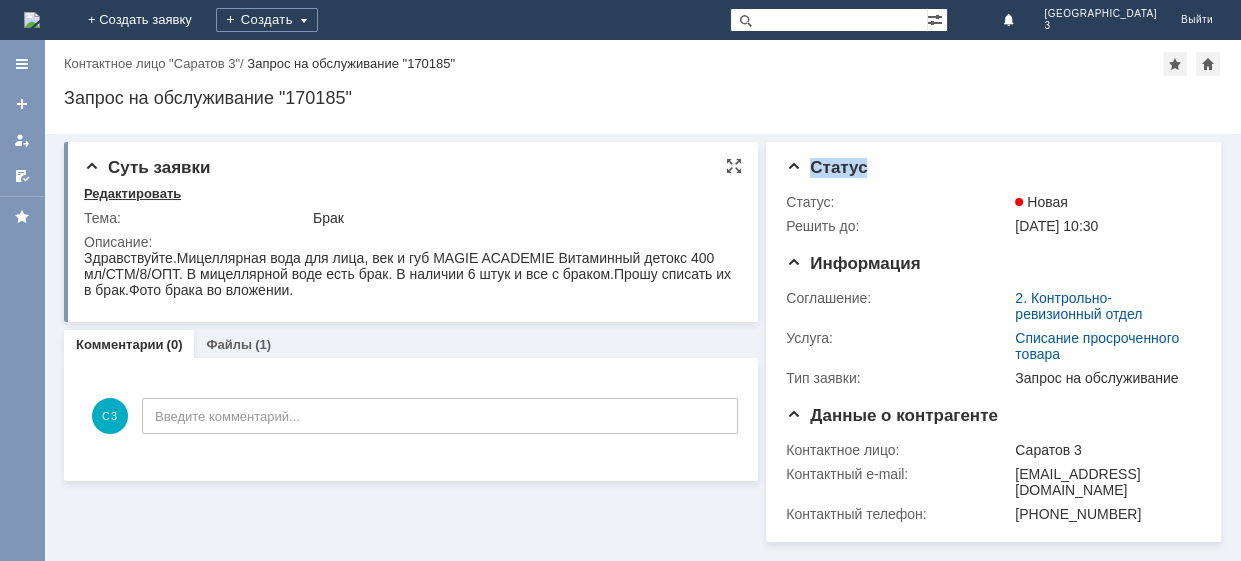 click on "Редактировать" at bounding box center [132, 194] 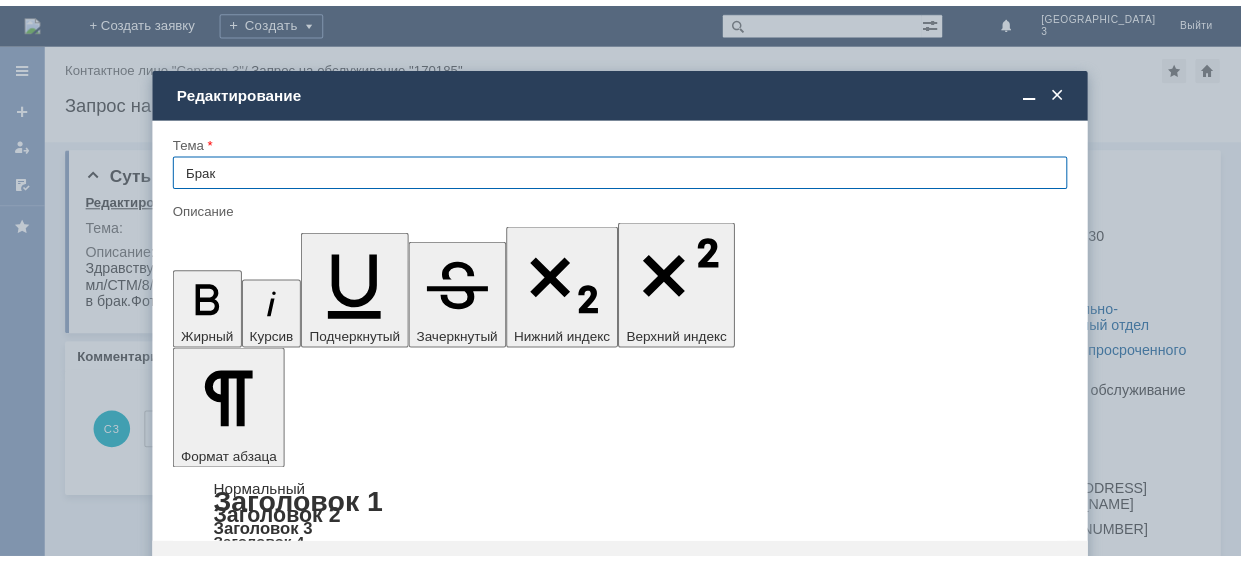 scroll, scrollTop: 0, scrollLeft: 0, axis: both 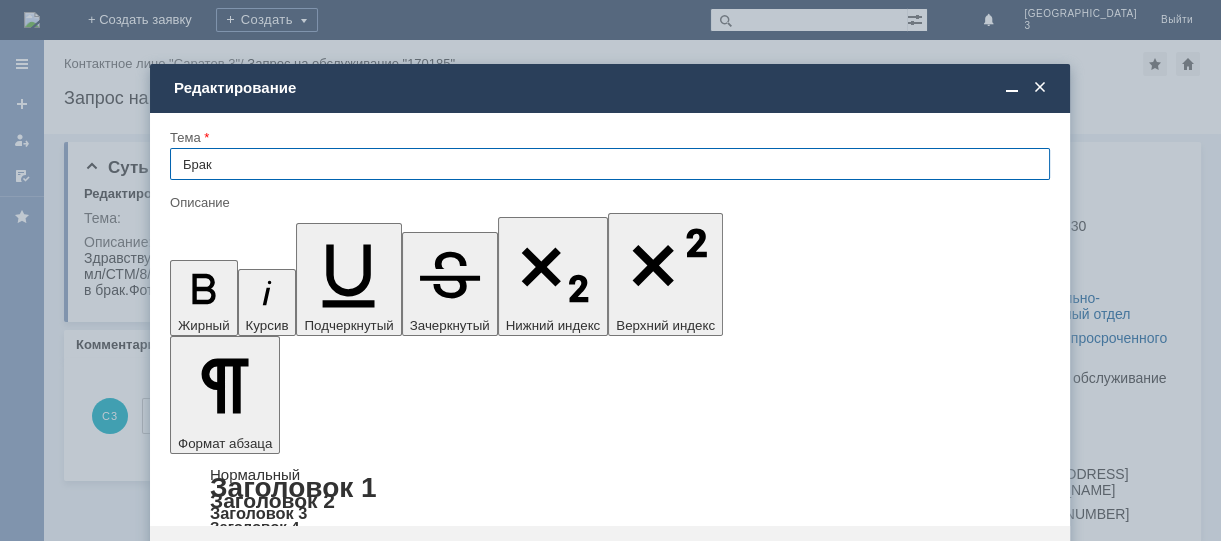 click at bounding box center [1040, 88] 